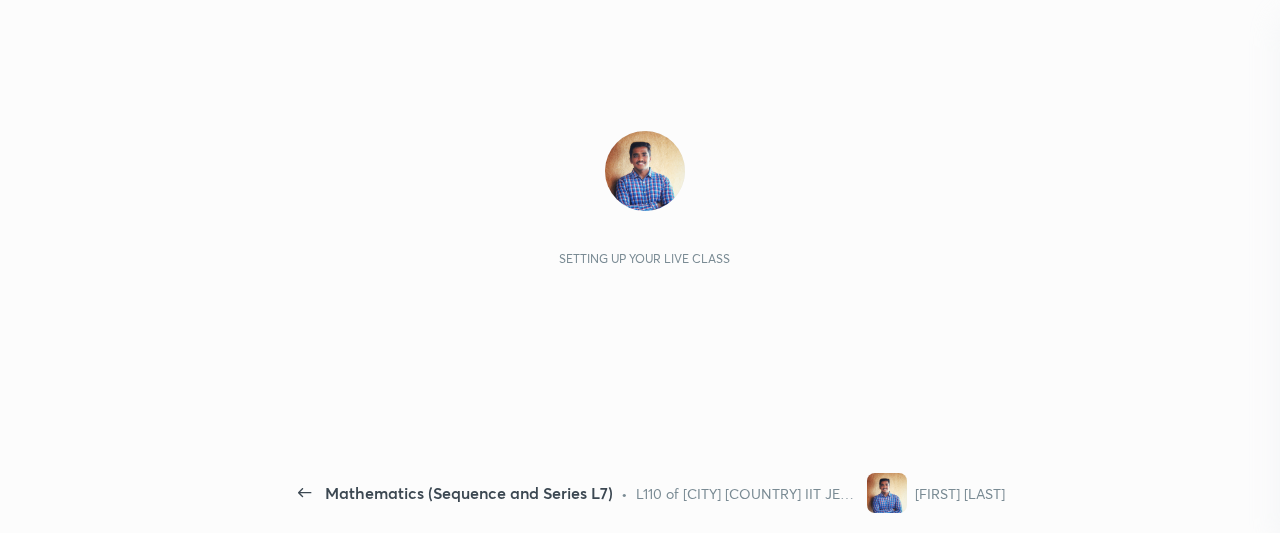 scroll, scrollTop: 0, scrollLeft: 0, axis: both 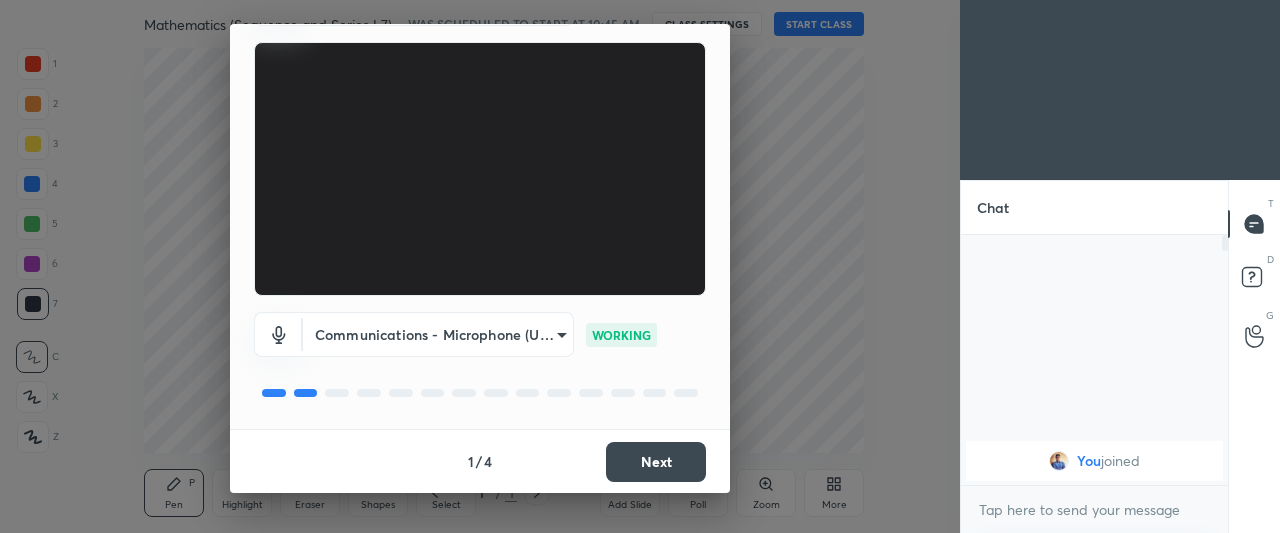 click on "Next" at bounding box center (656, 462) 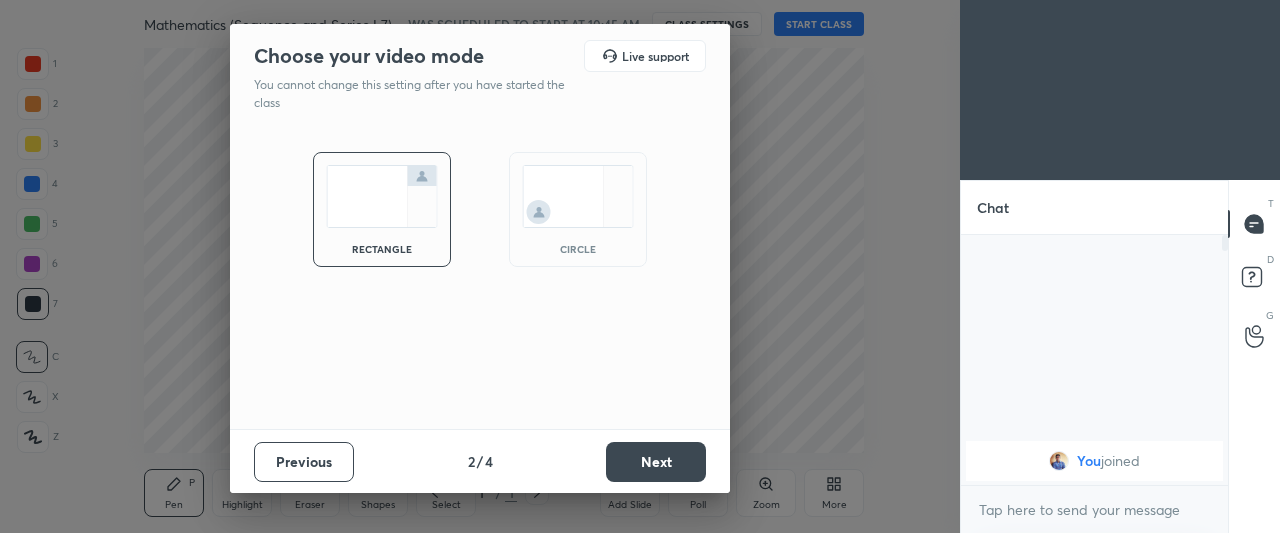 scroll, scrollTop: 0, scrollLeft: 0, axis: both 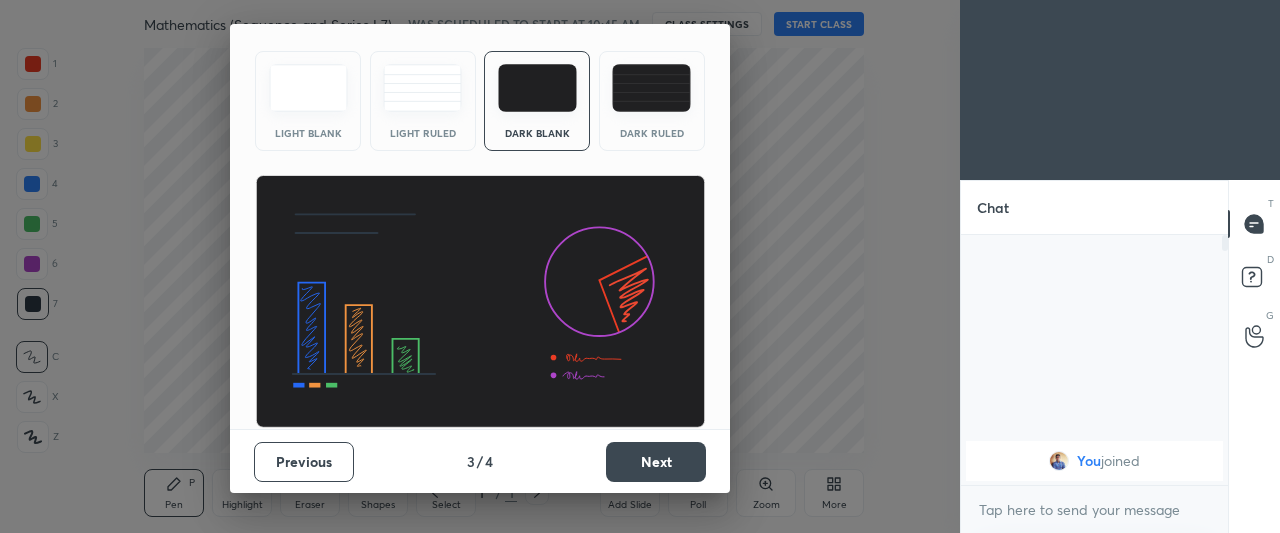 click on "Next" at bounding box center (656, 462) 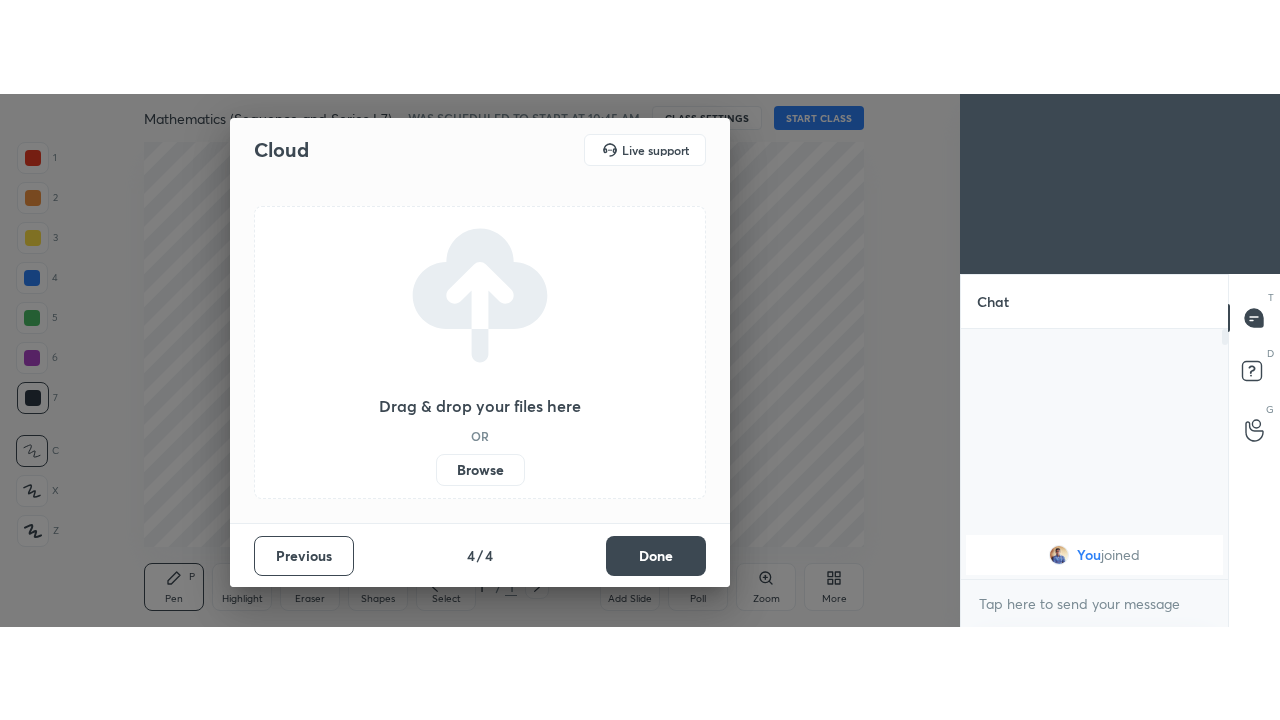 scroll, scrollTop: 0, scrollLeft: 0, axis: both 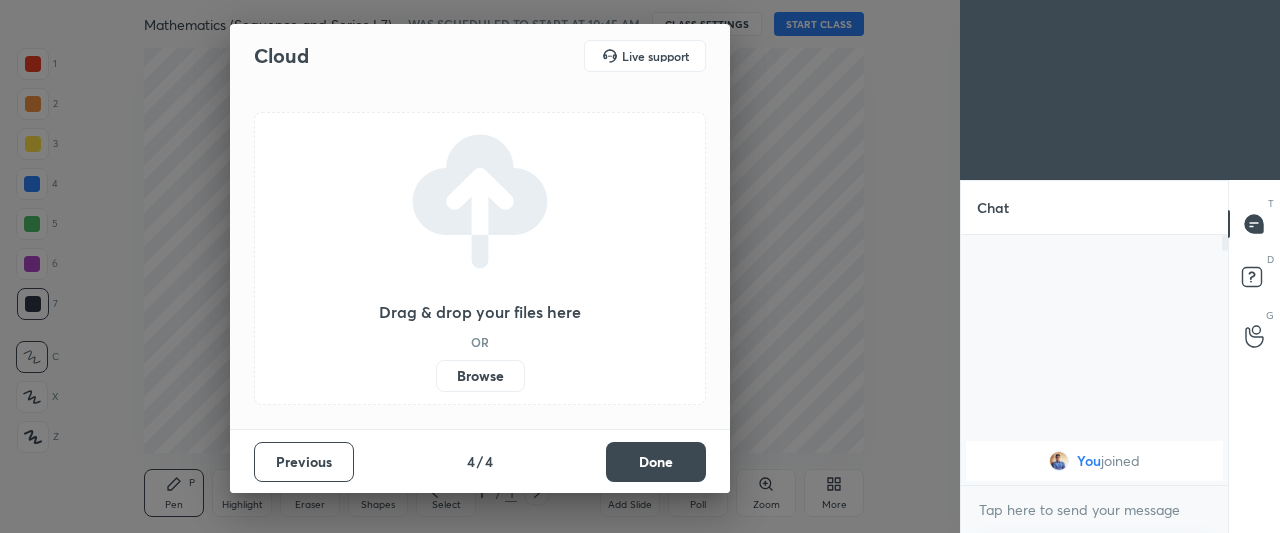 click on "Done" at bounding box center [656, 462] 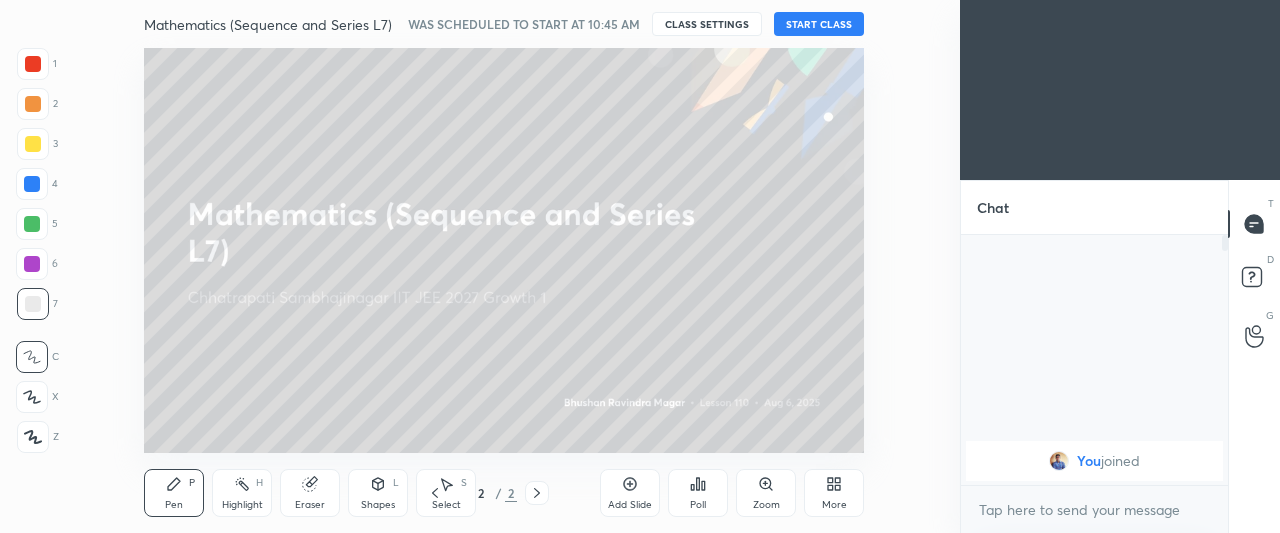 click on "More" at bounding box center (834, 505) 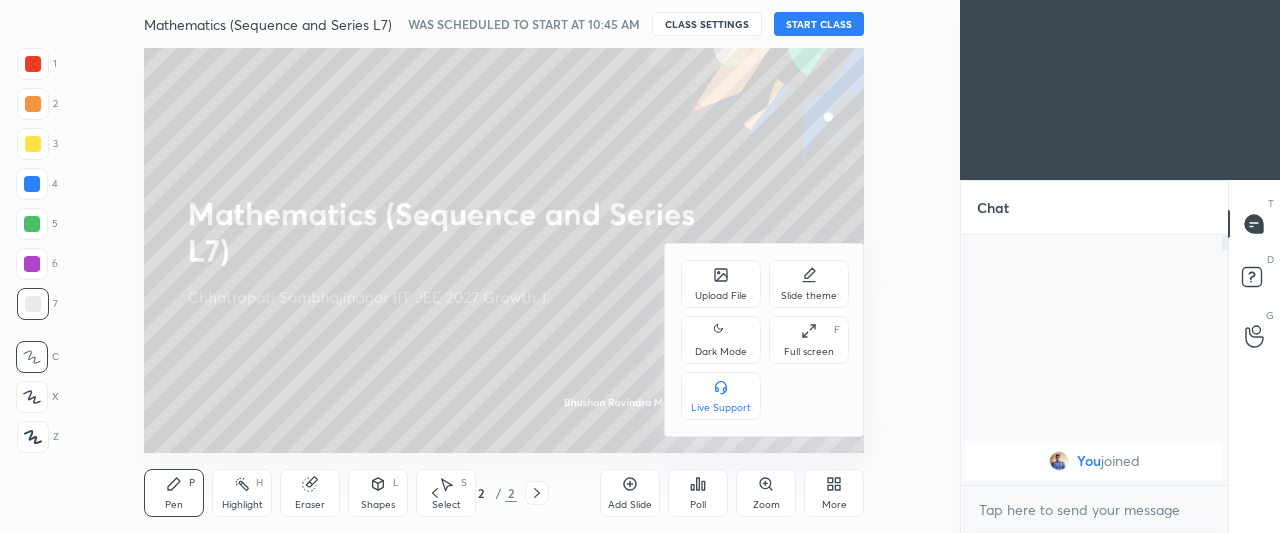 click on "Dark Mode" at bounding box center (721, 340) 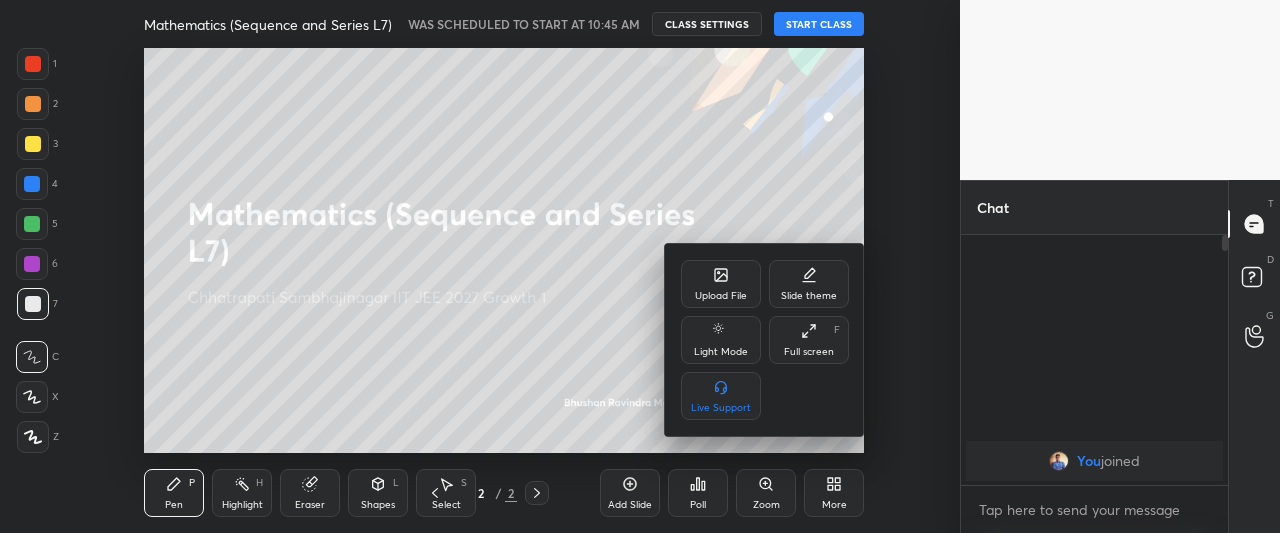 click on "Full screen F" at bounding box center (809, 340) 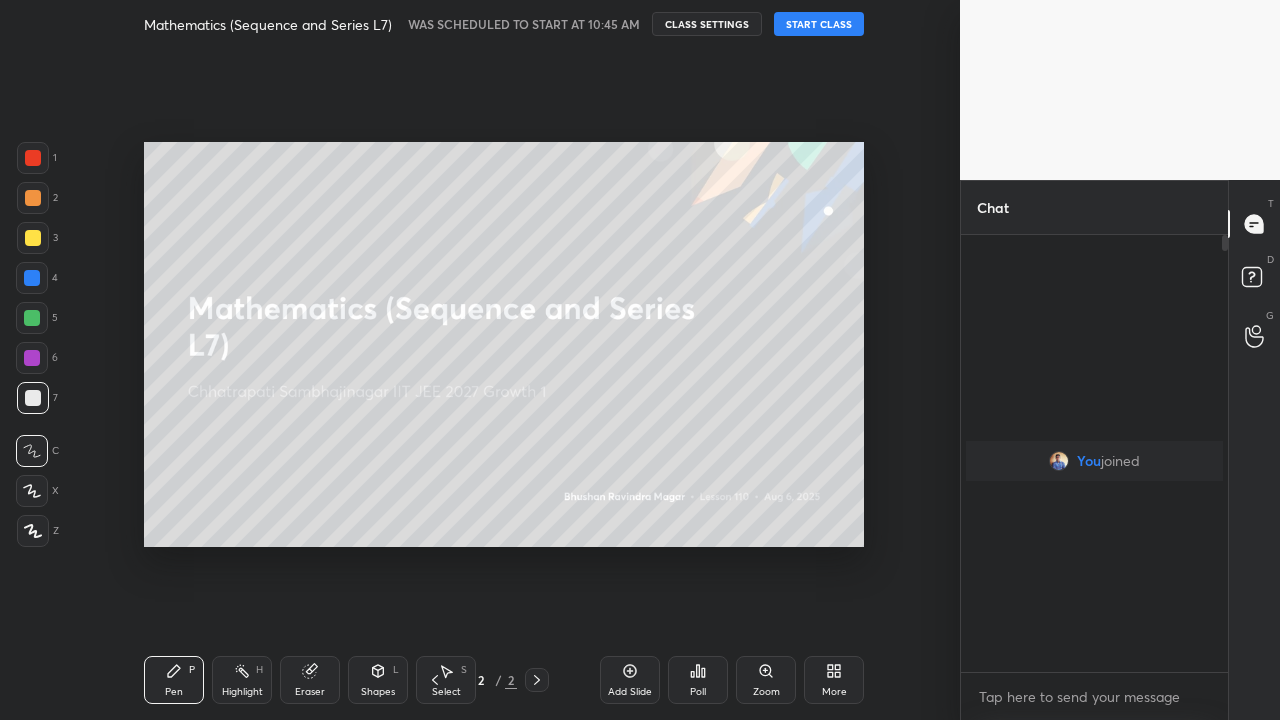 scroll, scrollTop: 99408, scrollLeft: 99120, axis: both 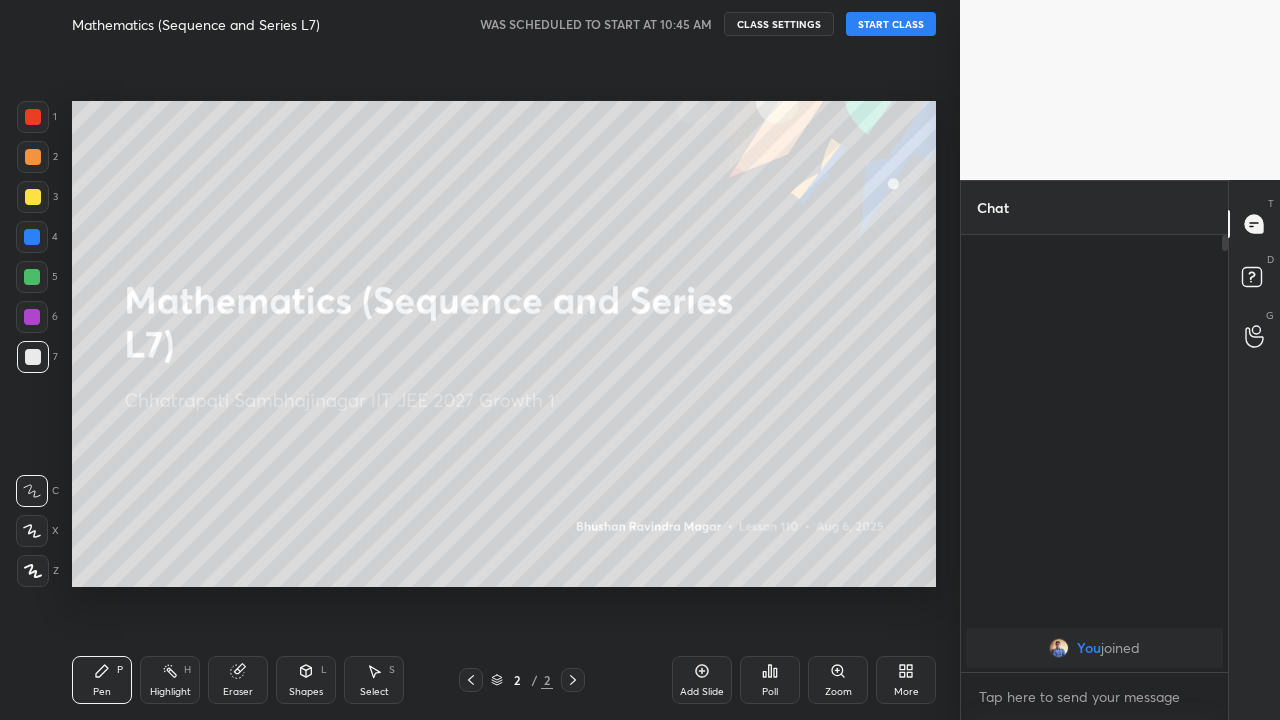 click on "Add Slide" at bounding box center [702, 680] 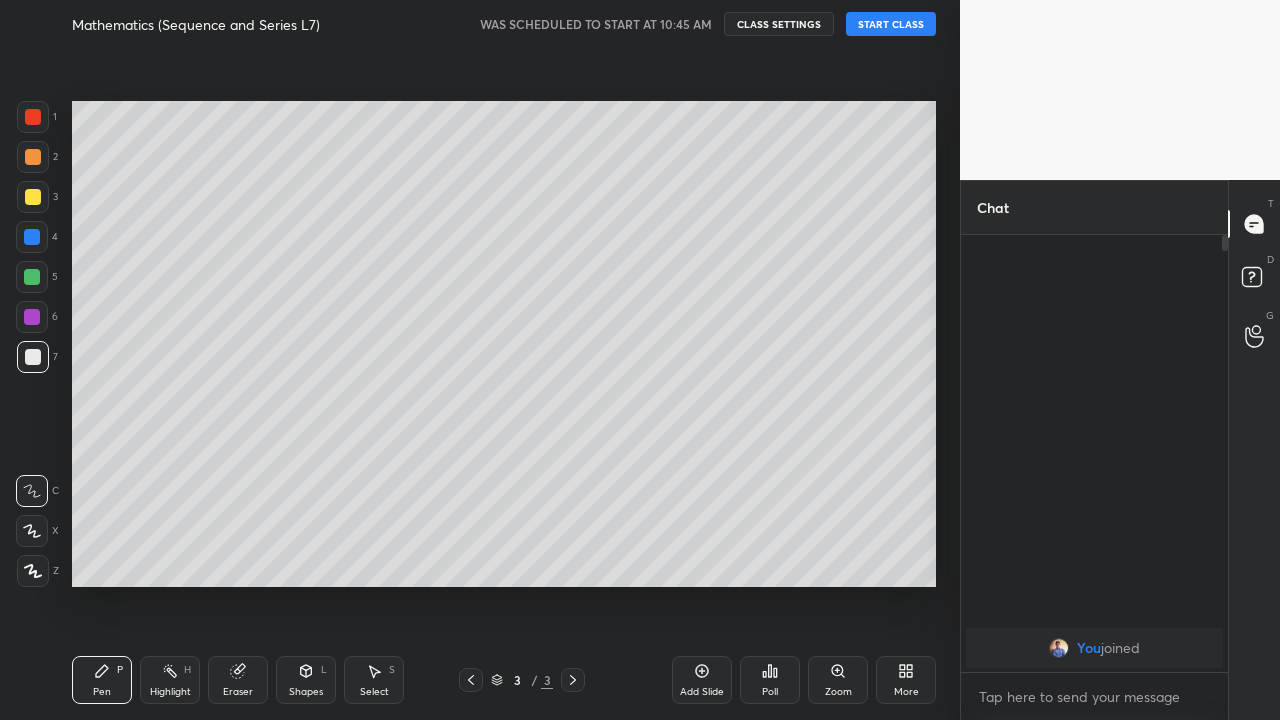 click on "START CLASS" at bounding box center [891, 24] 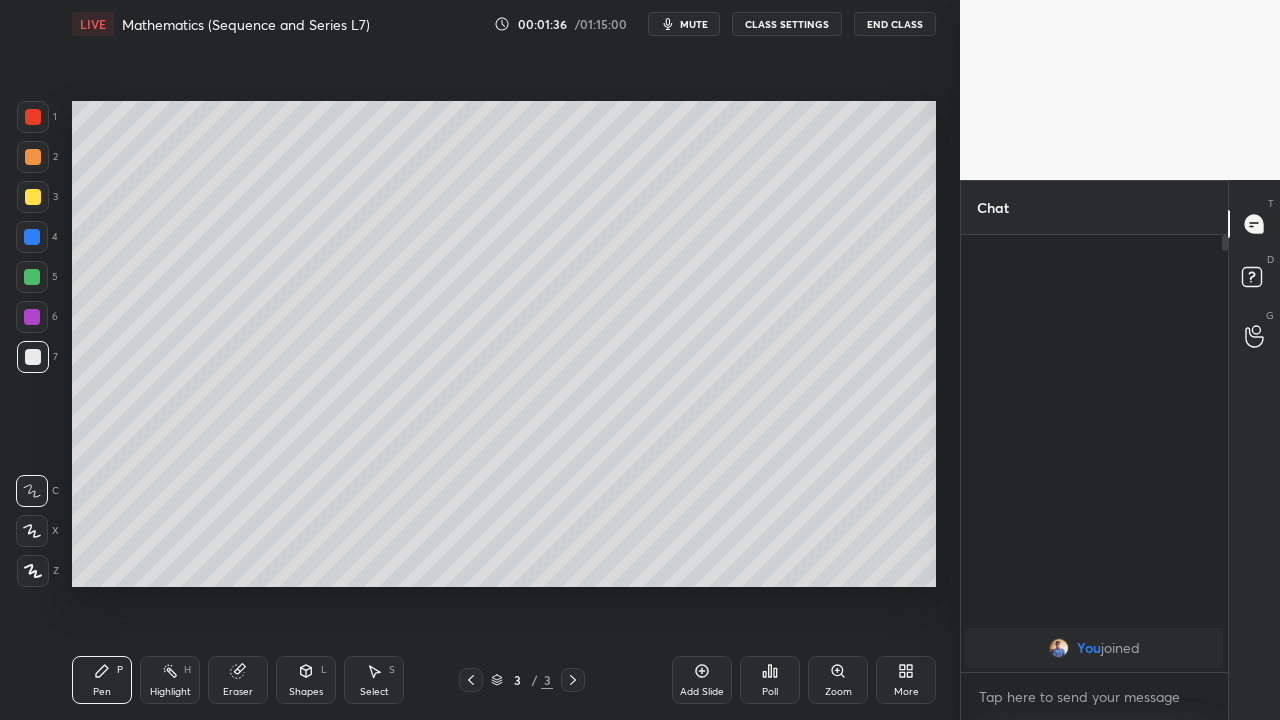 click on "Eraser" at bounding box center [238, 692] 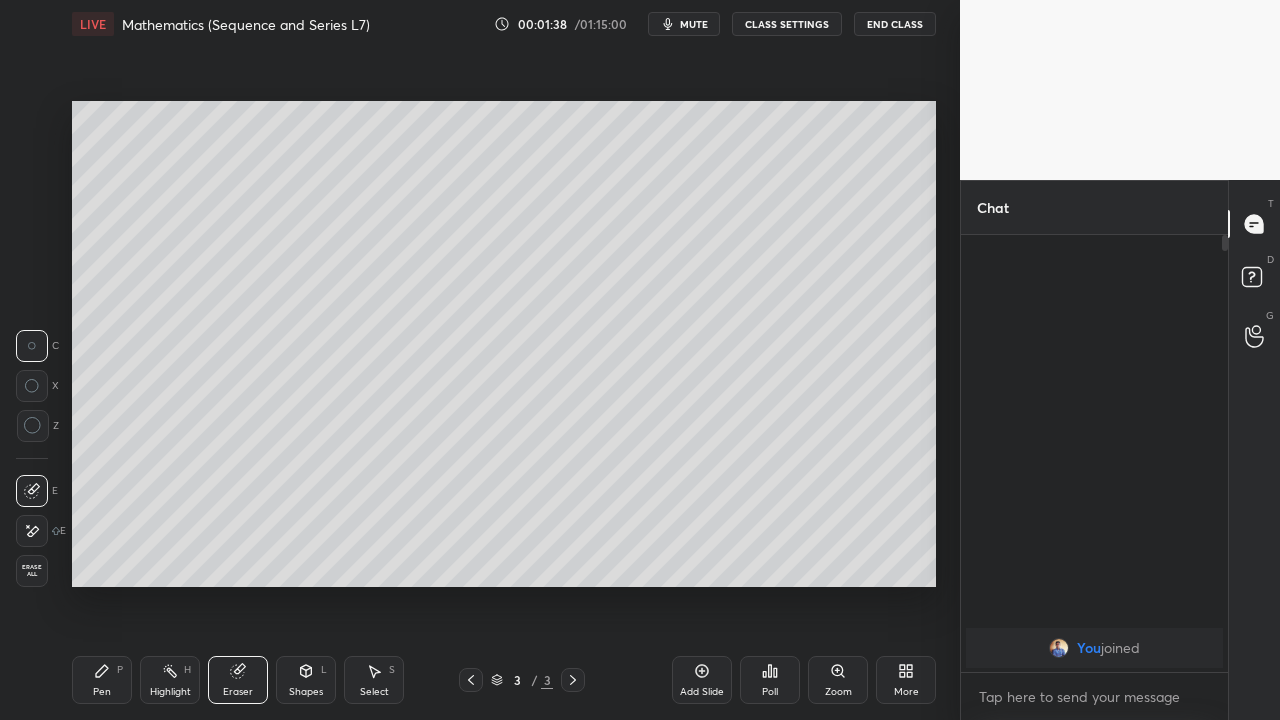 click on "Pen P" at bounding box center (102, 680) 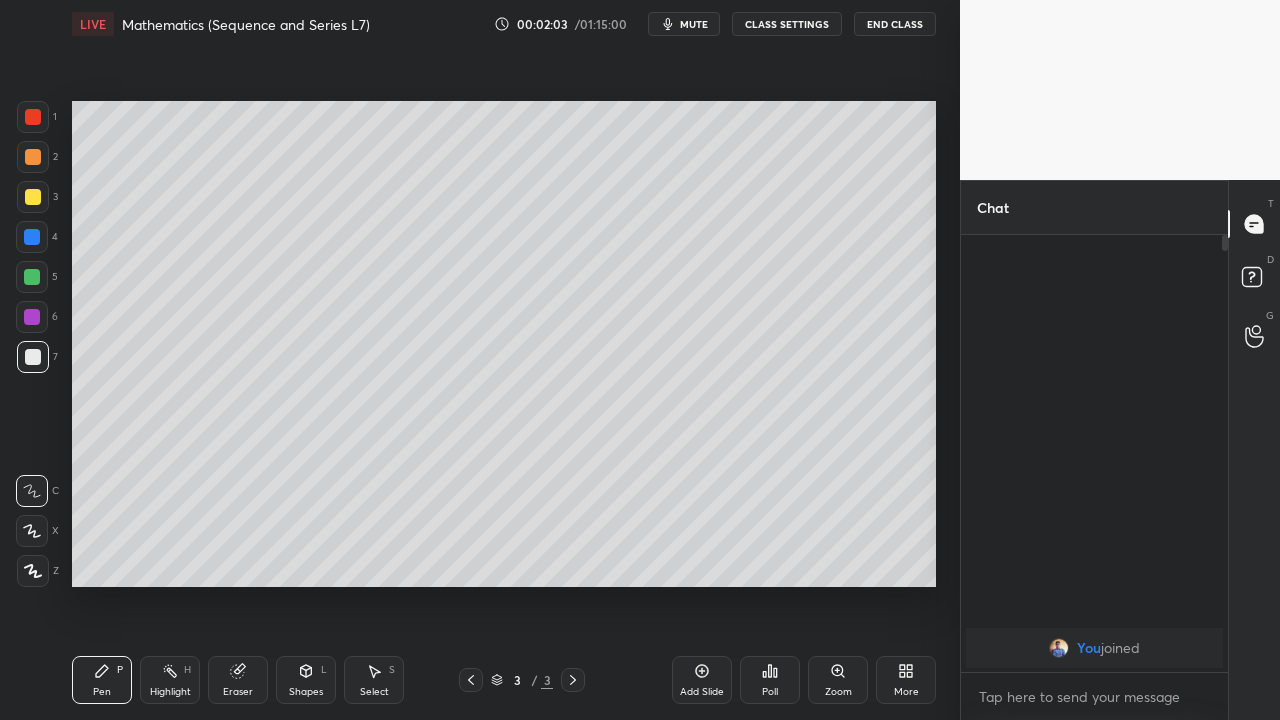 click on "Eraser" at bounding box center [238, 692] 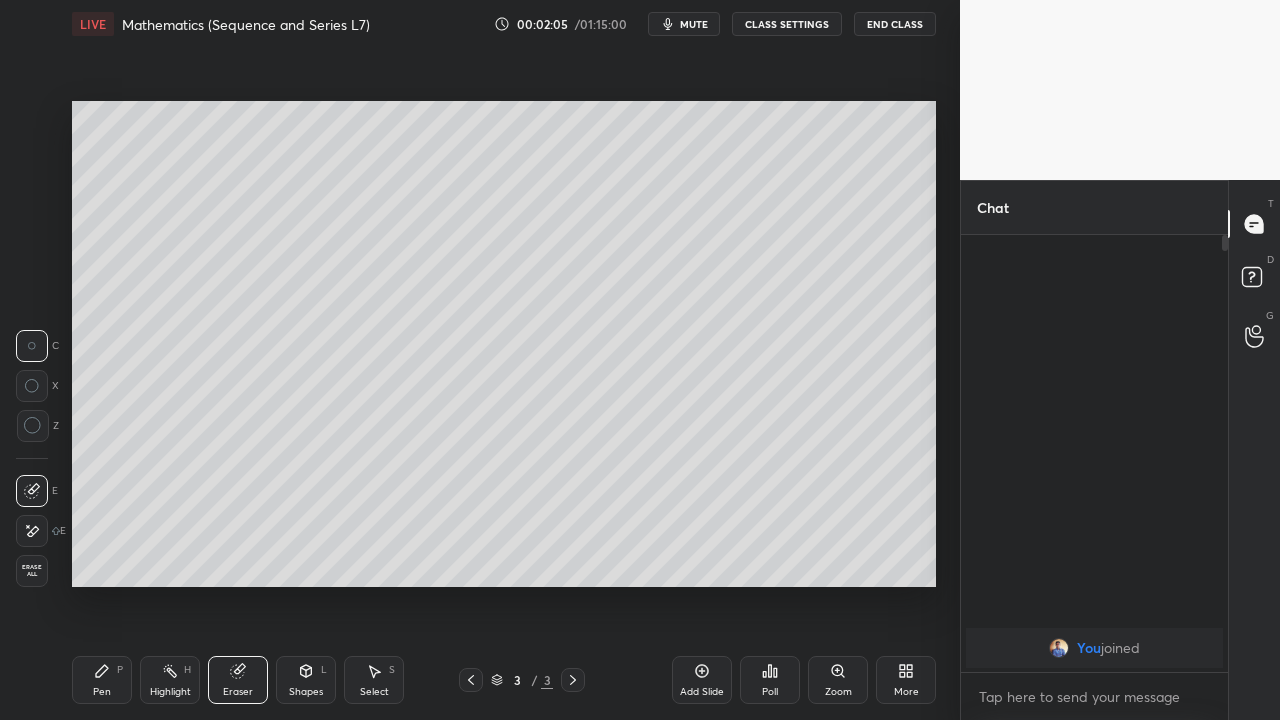 click 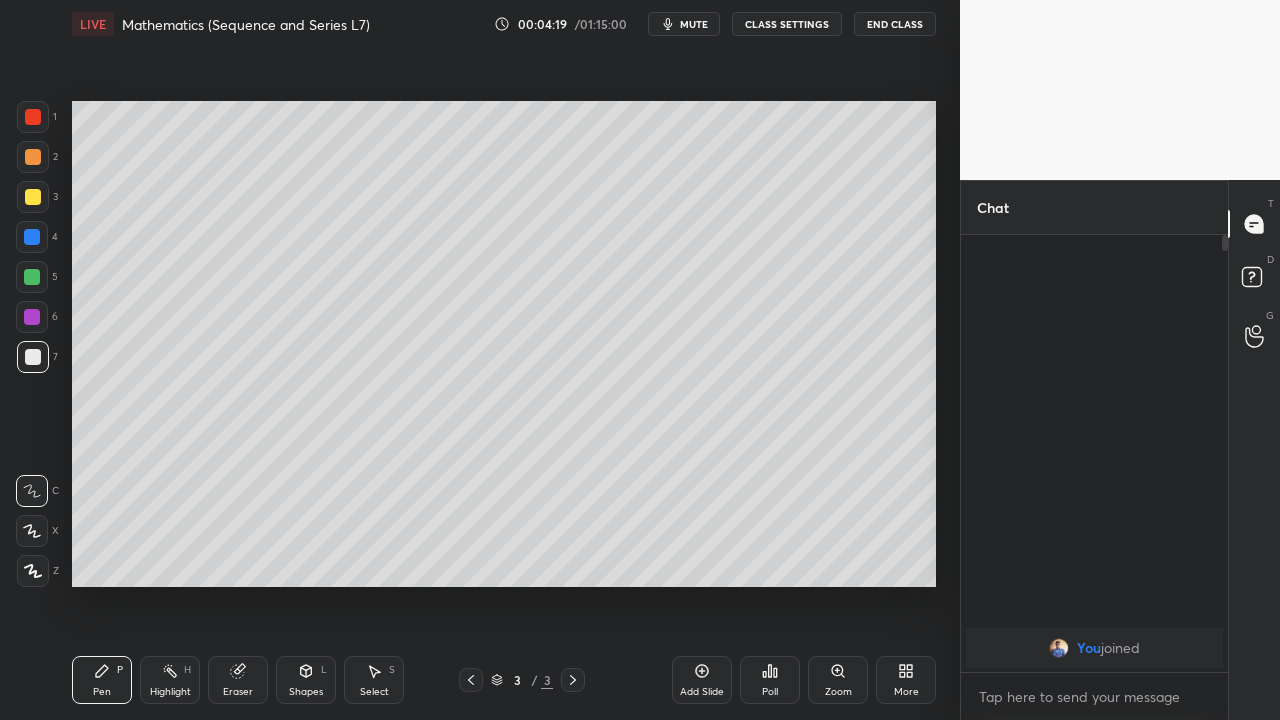 click on "Add Slide" at bounding box center [702, 680] 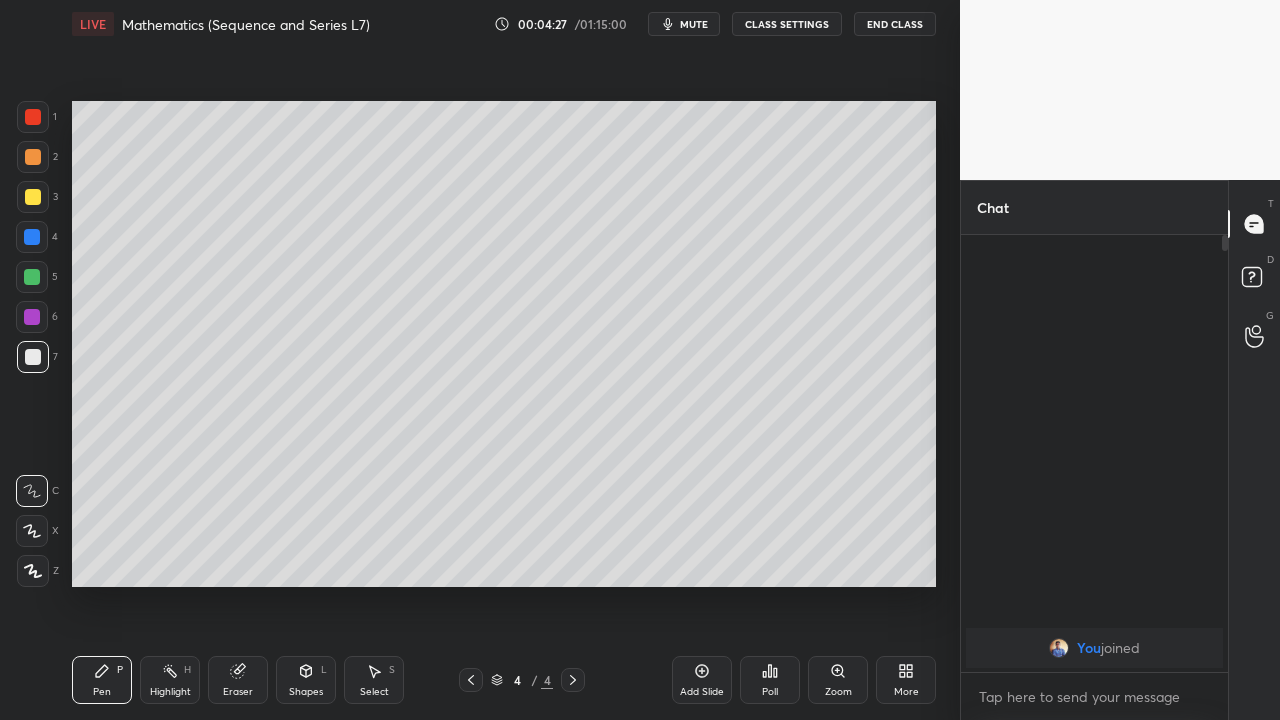 click 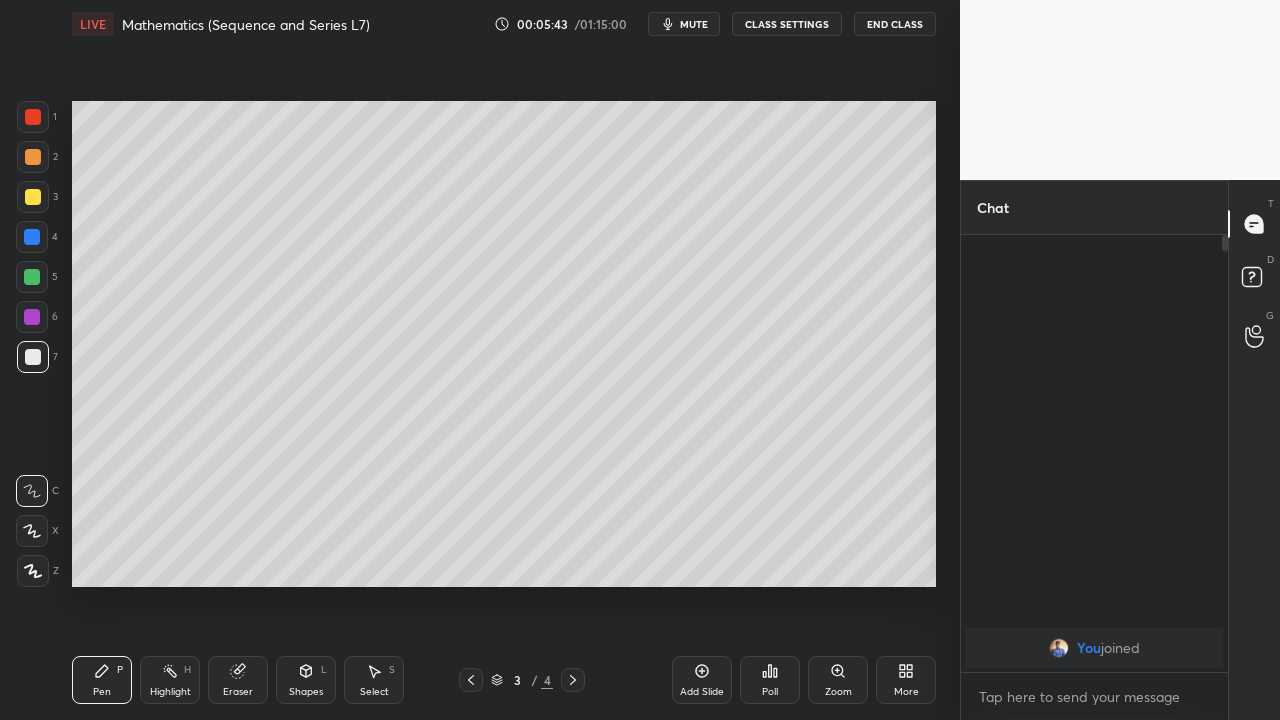 click 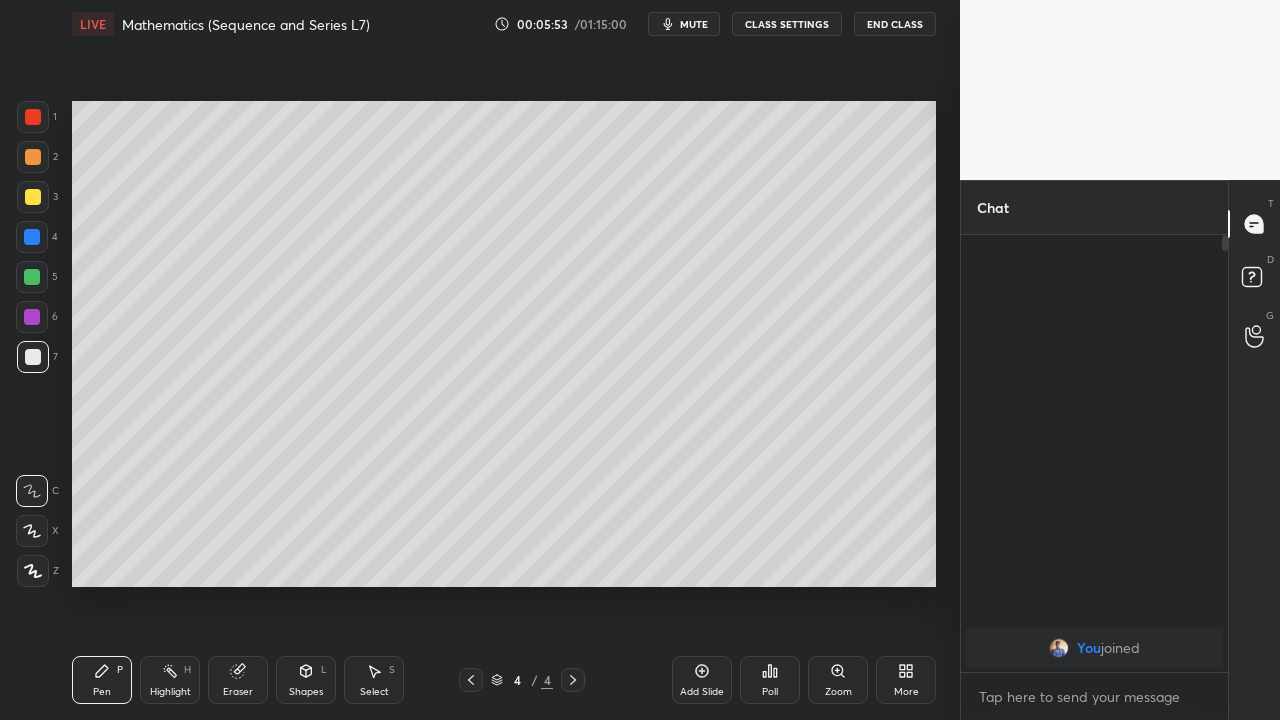 click 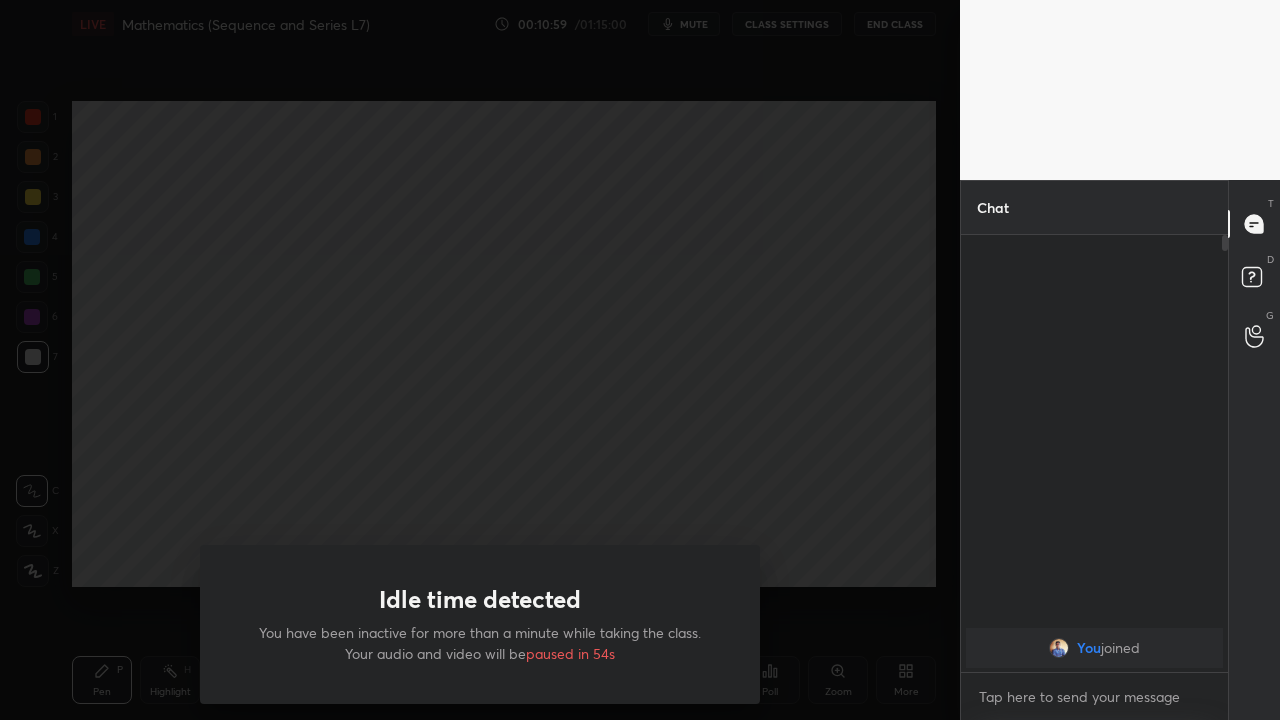click on "Idle time detected You have been inactive for more than a minute while taking the class. Your audio and video will be  paused in 54s" at bounding box center (480, 360) 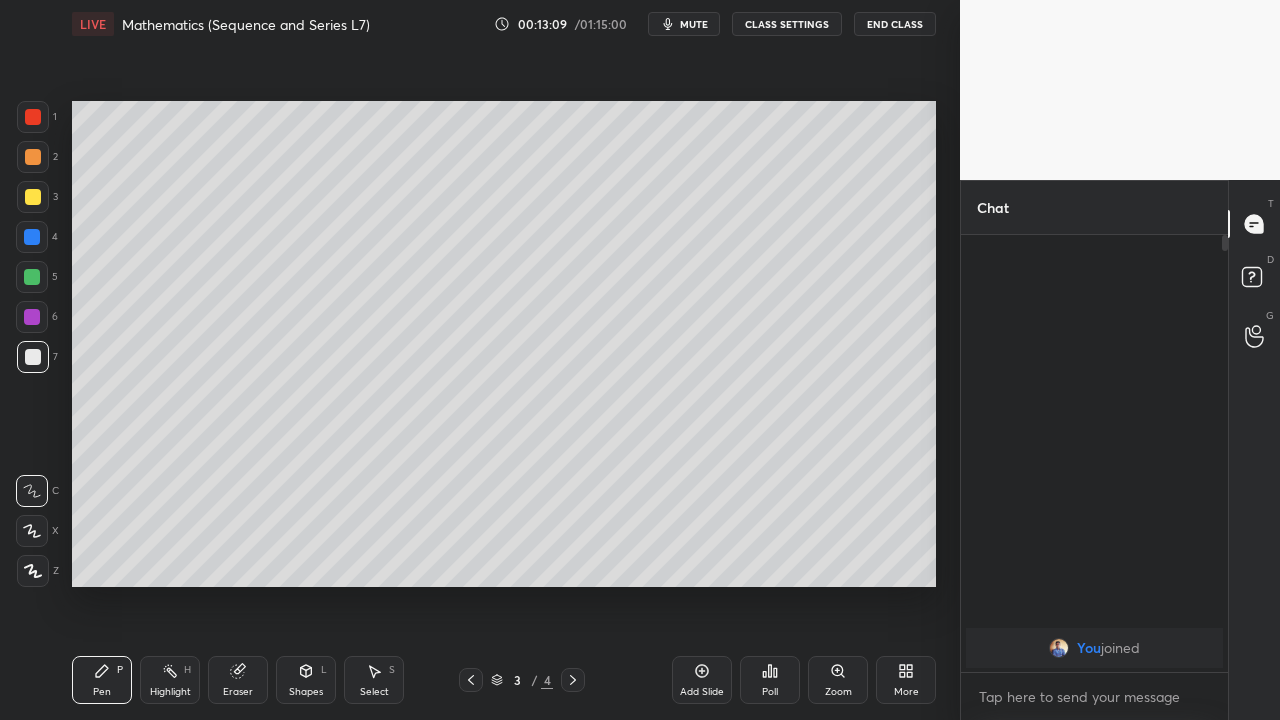 click on "Add Slide" at bounding box center (702, 680) 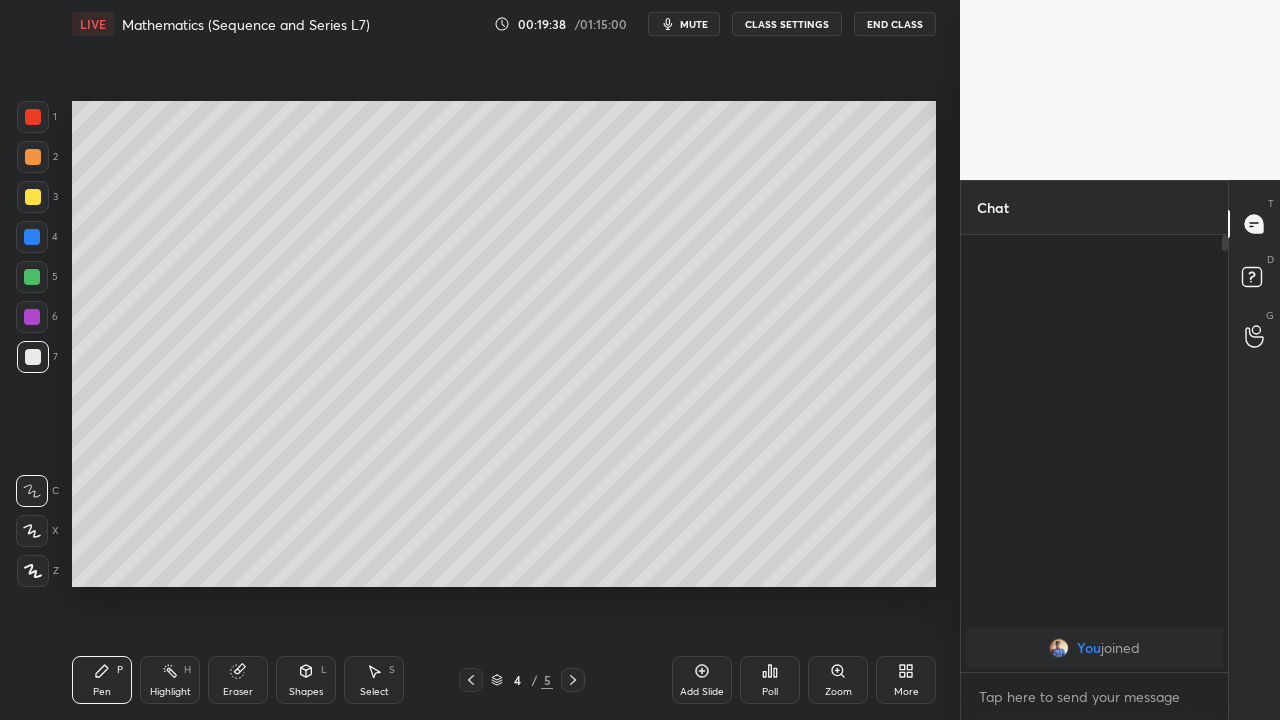 click on "Add Slide" at bounding box center (702, 680) 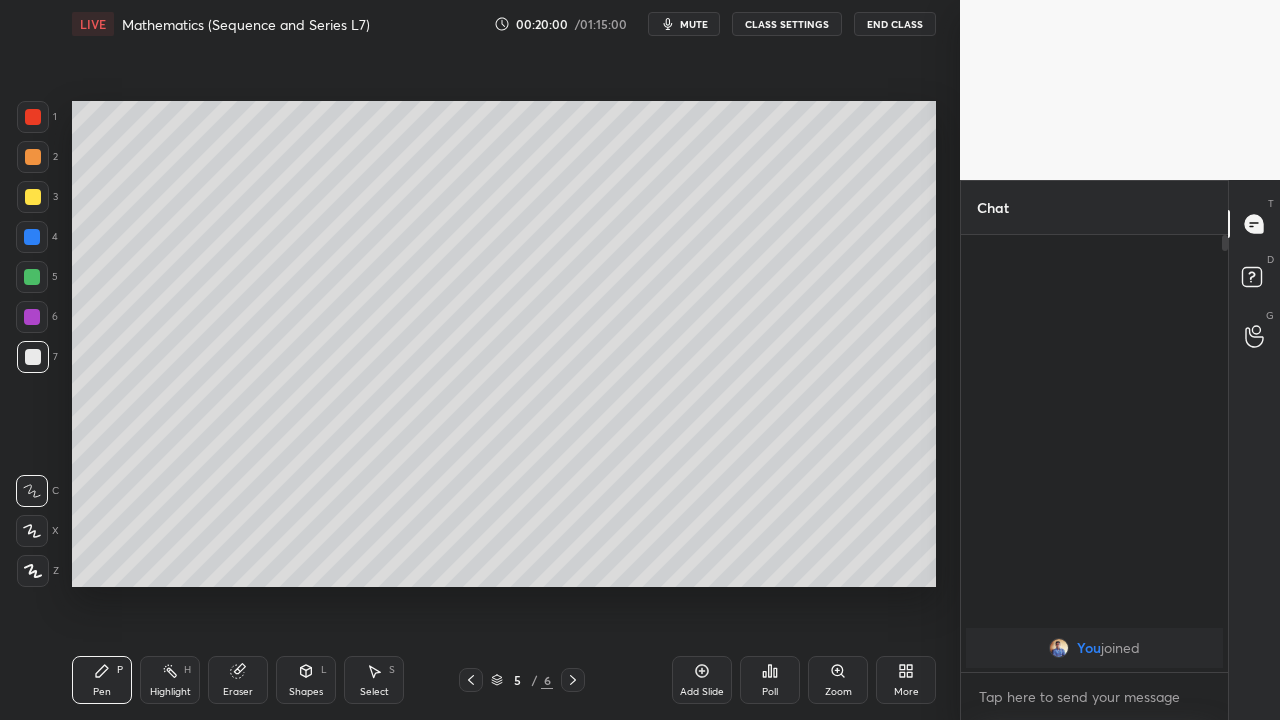 click on "Eraser" at bounding box center [238, 680] 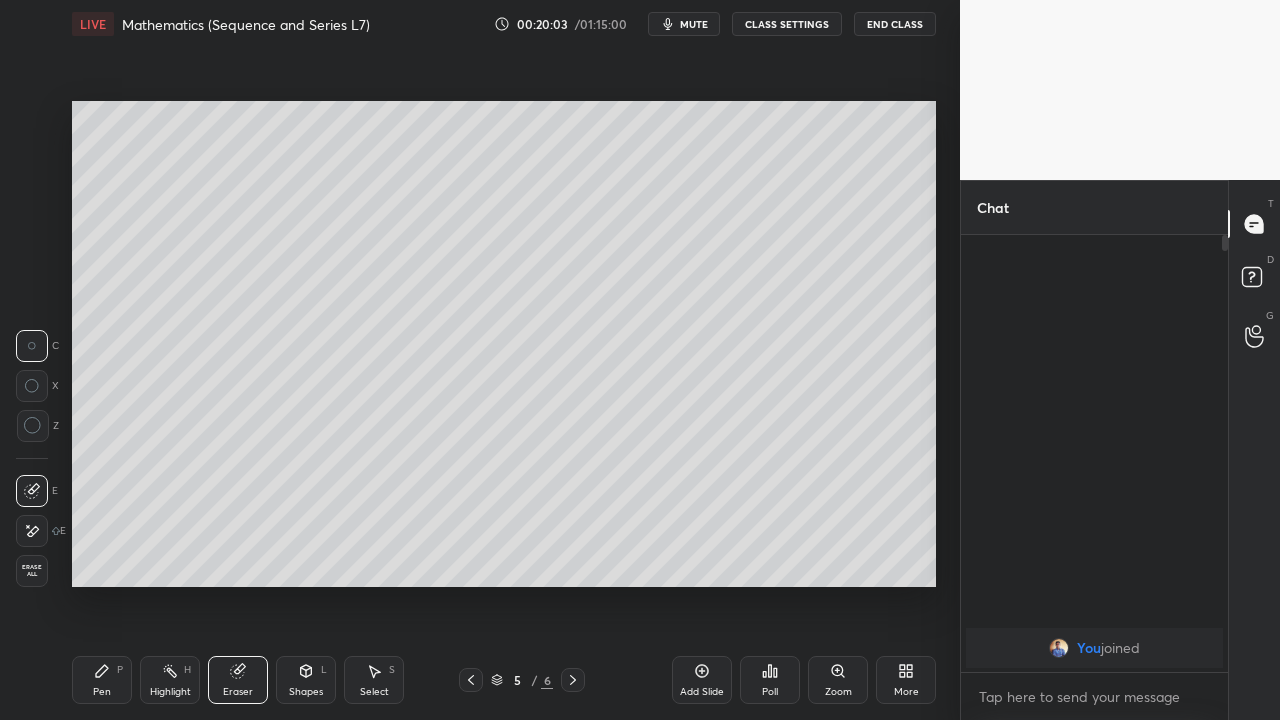 click 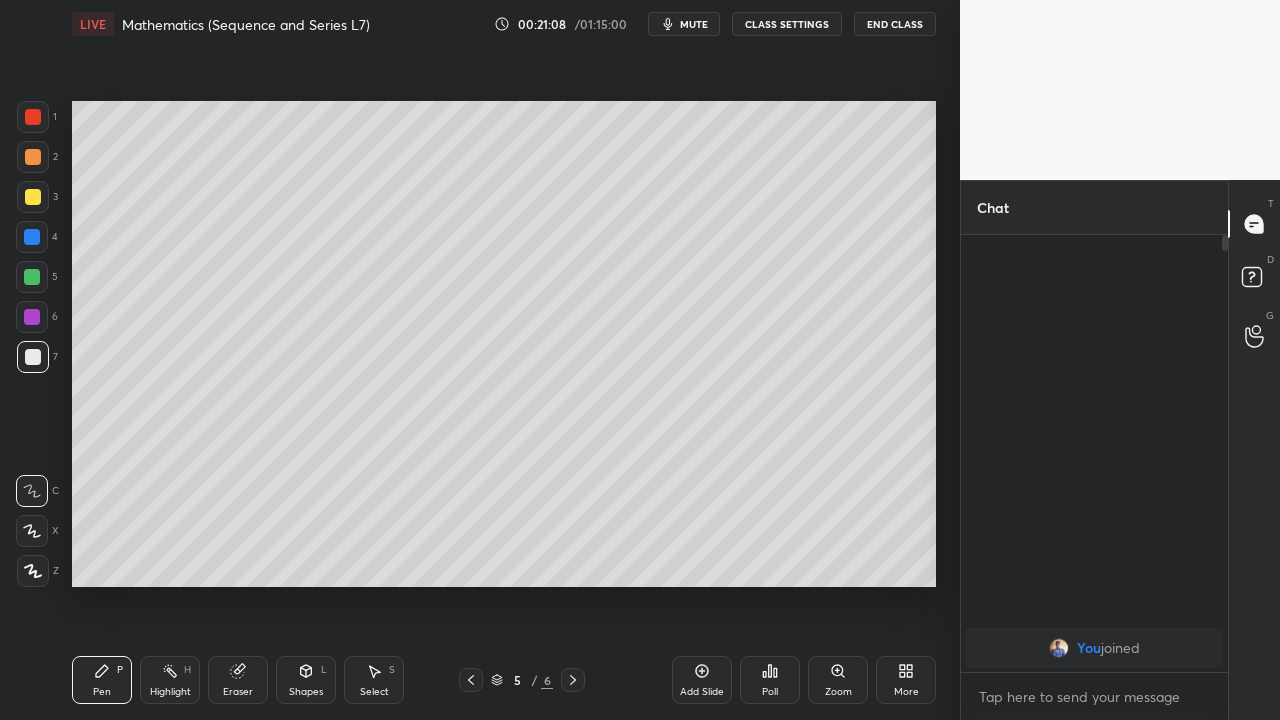 click on "Eraser" at bounding box center [238, 680] 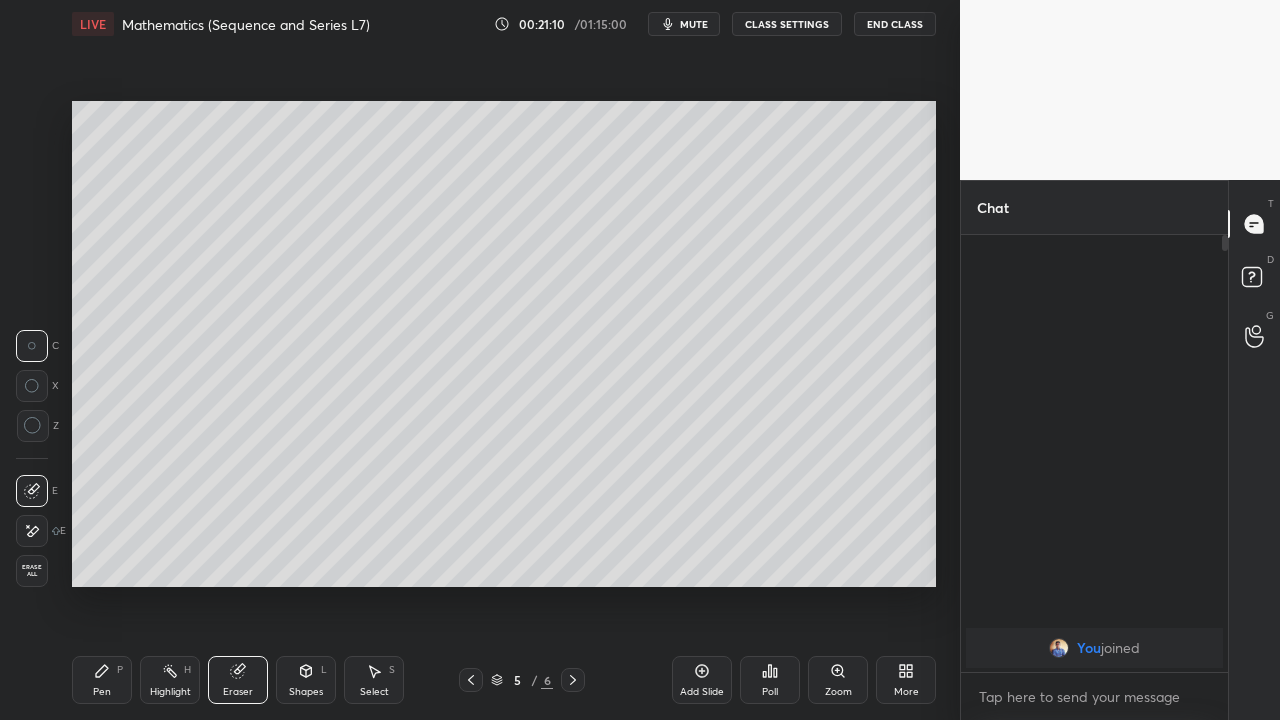 click 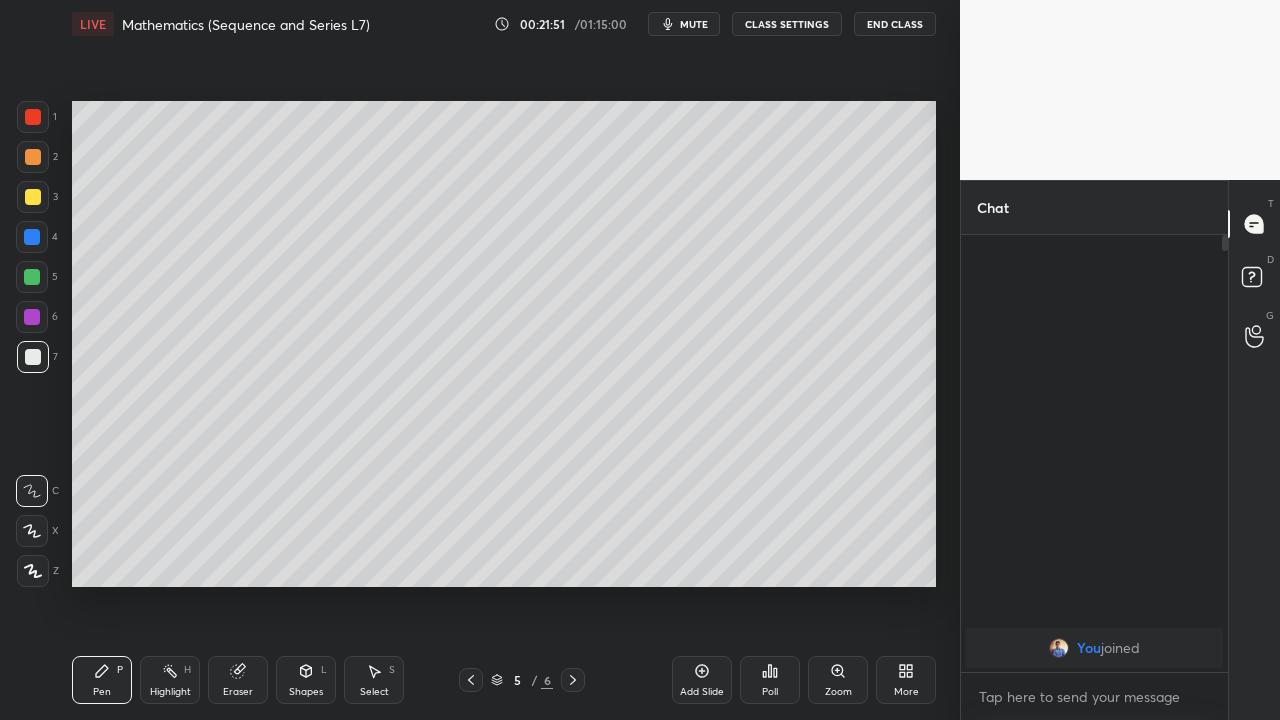 click on "Eraser" at bounding box center [238, 680] 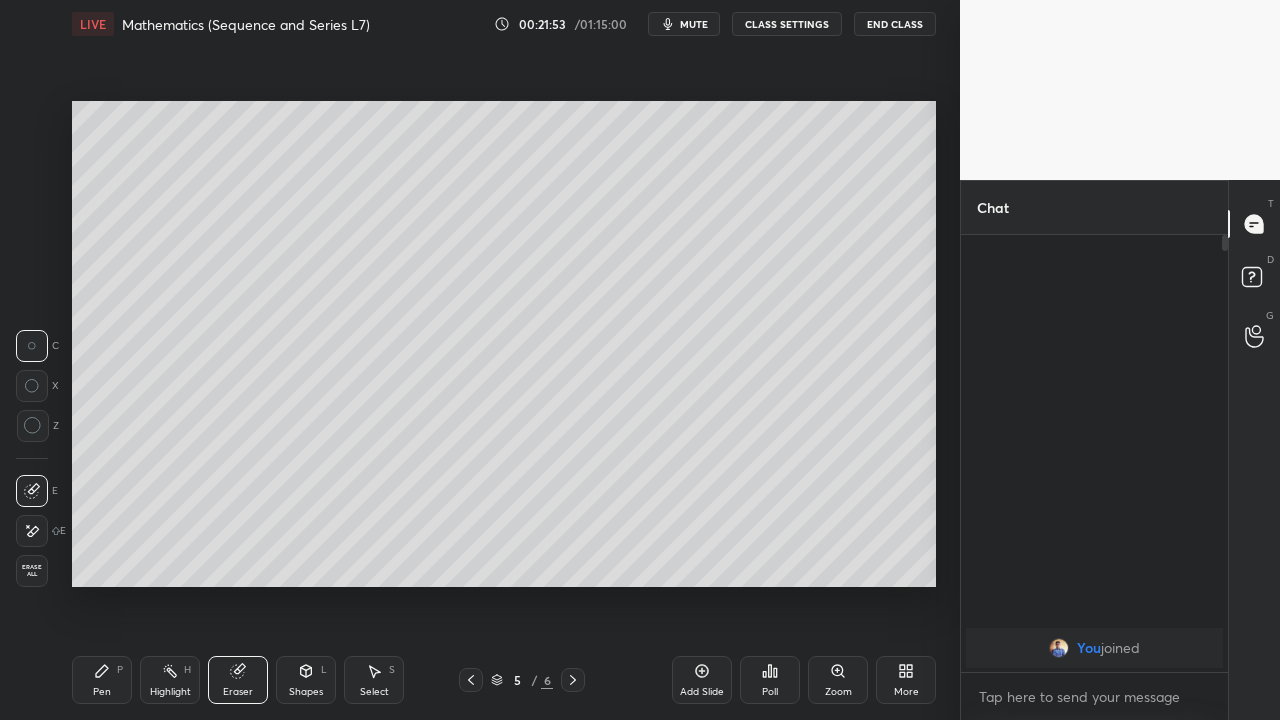 click on "Pen P" at bounding box center [102, 680] 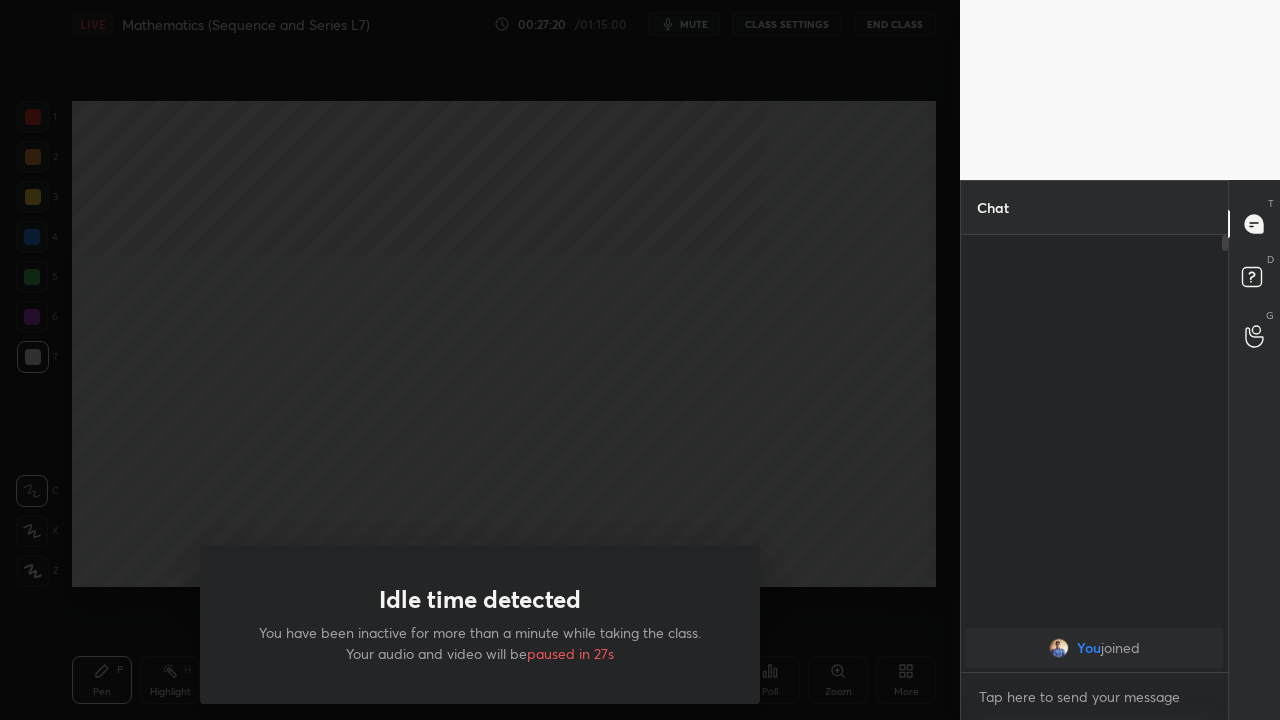 click on "Idle time detected You have been inactive for more than a minute while taking the class. Your audio and video will be  paused in 27s" at bounding box center [480, 360] 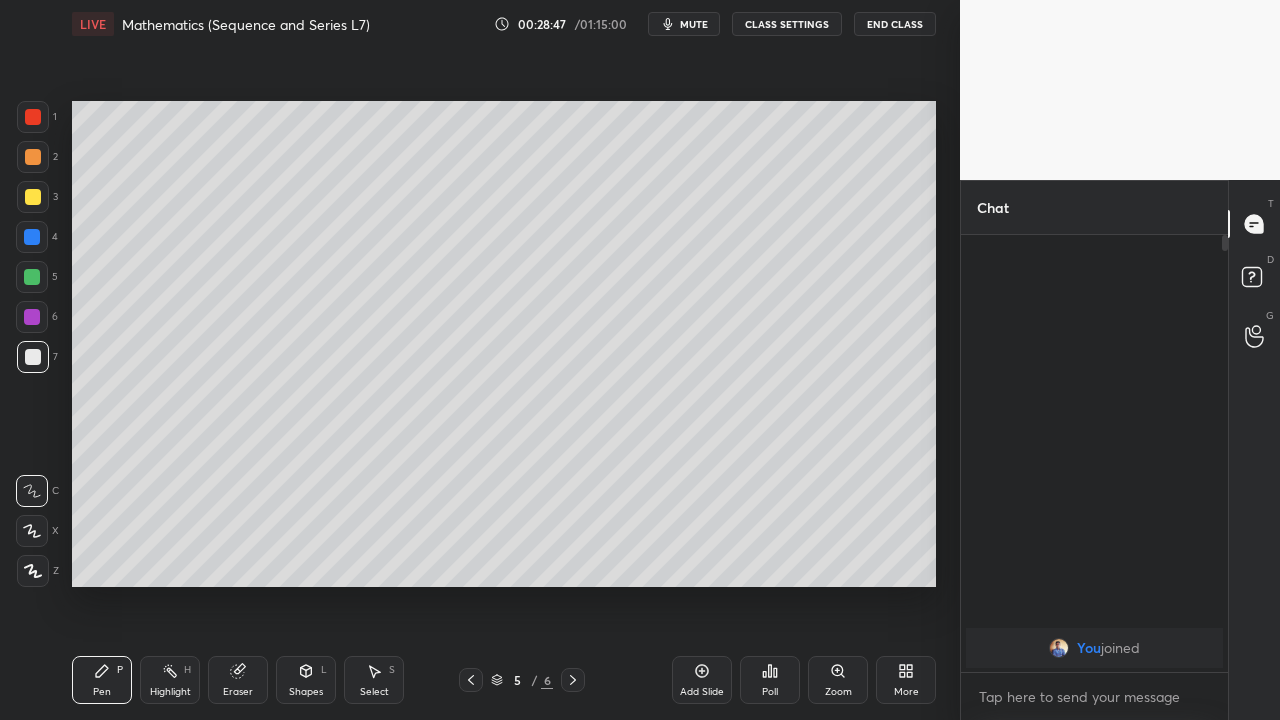 click on "Select S" at bounding box center (374, 680) 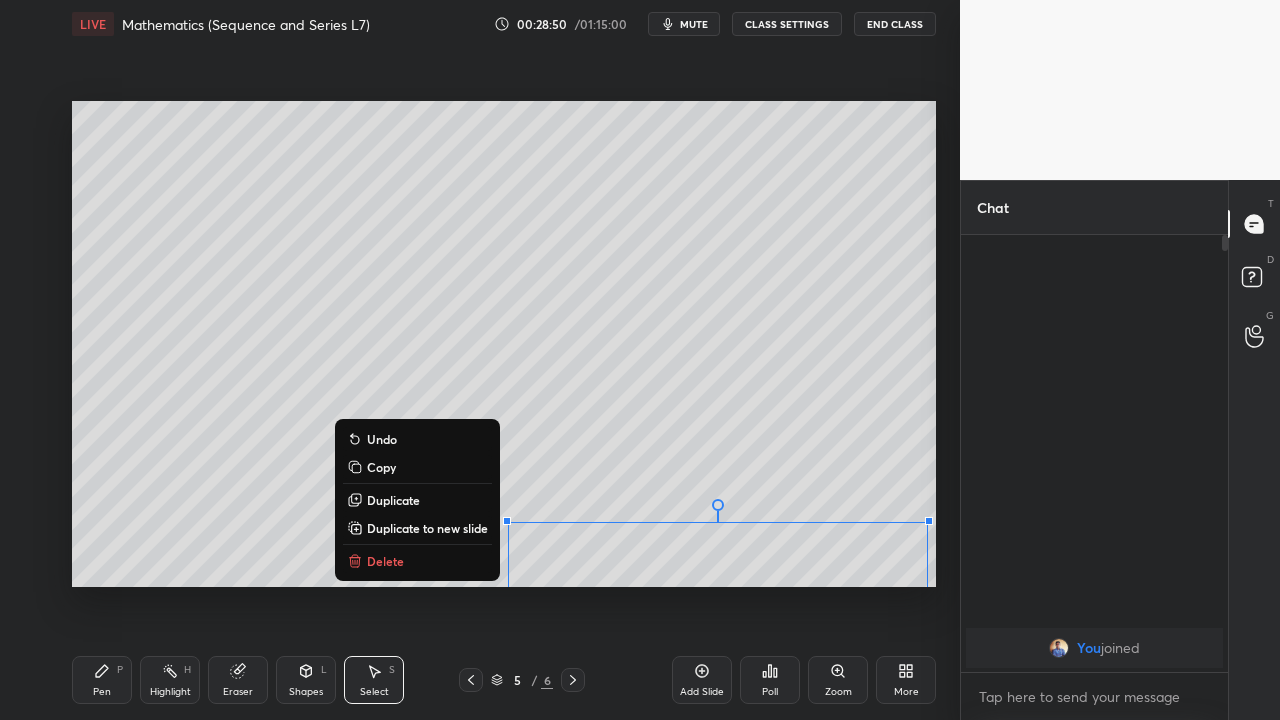 click on "Copy" at bounding box center [381, 467] 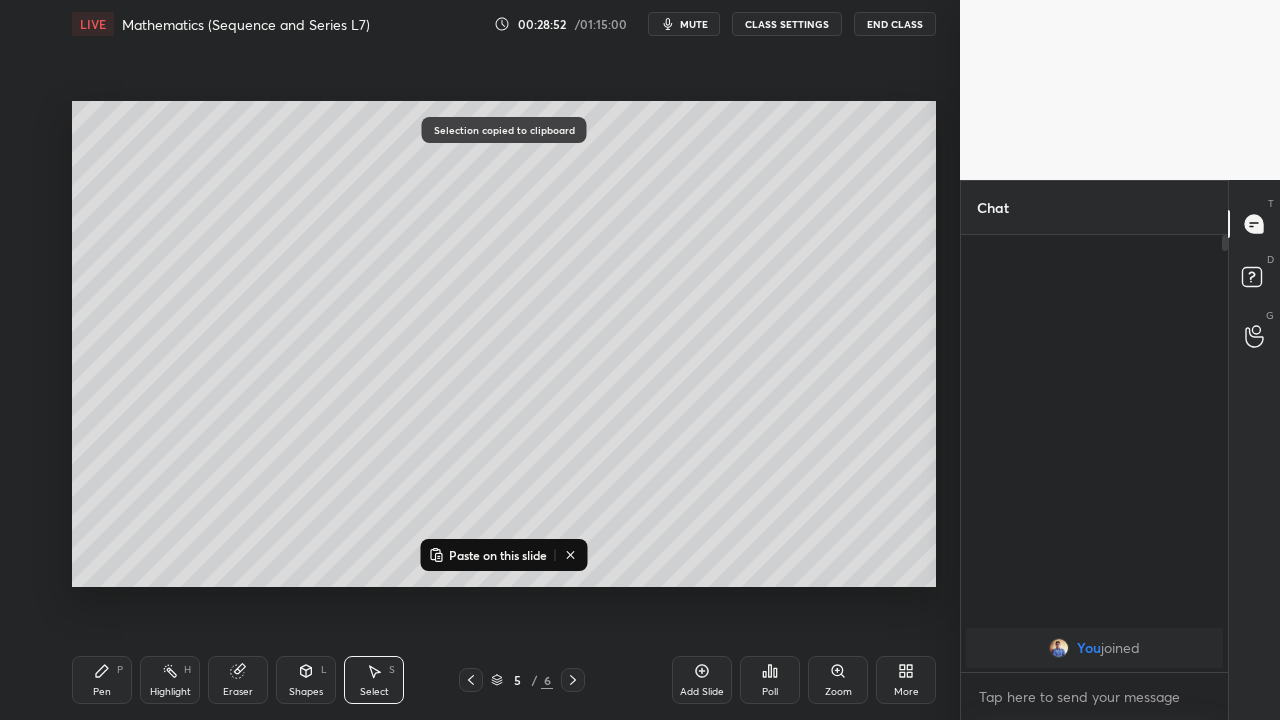 click 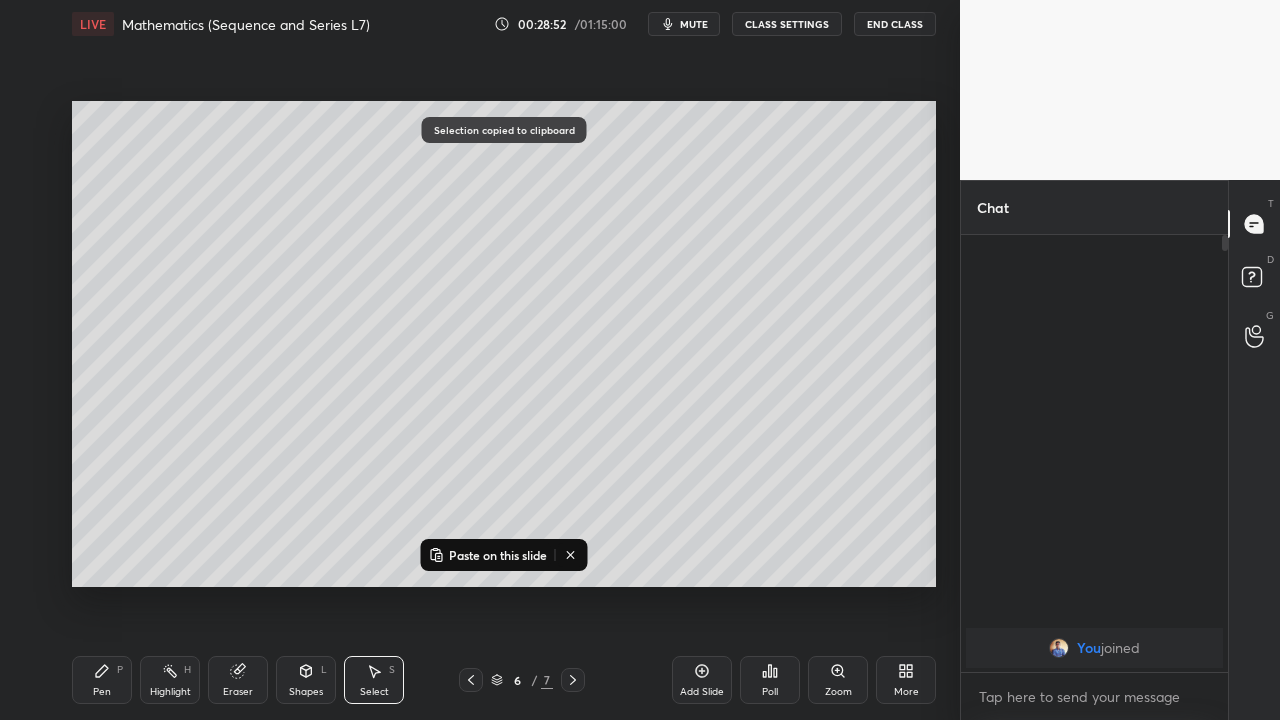 click on "Paste on this slide" at bounding box center [498, 555] 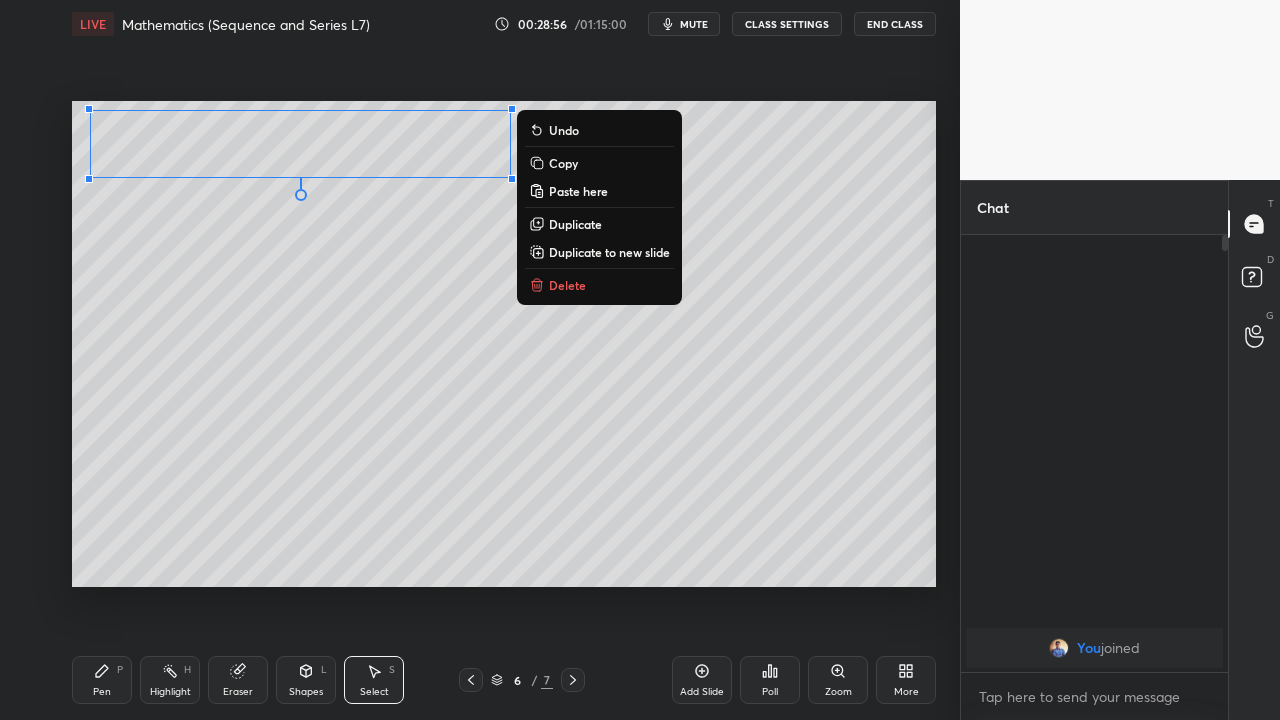 click on "0 ° Undo Copy Paste here Duplicate Duplicate to new slide Delete" at bounding box center (504, 344) 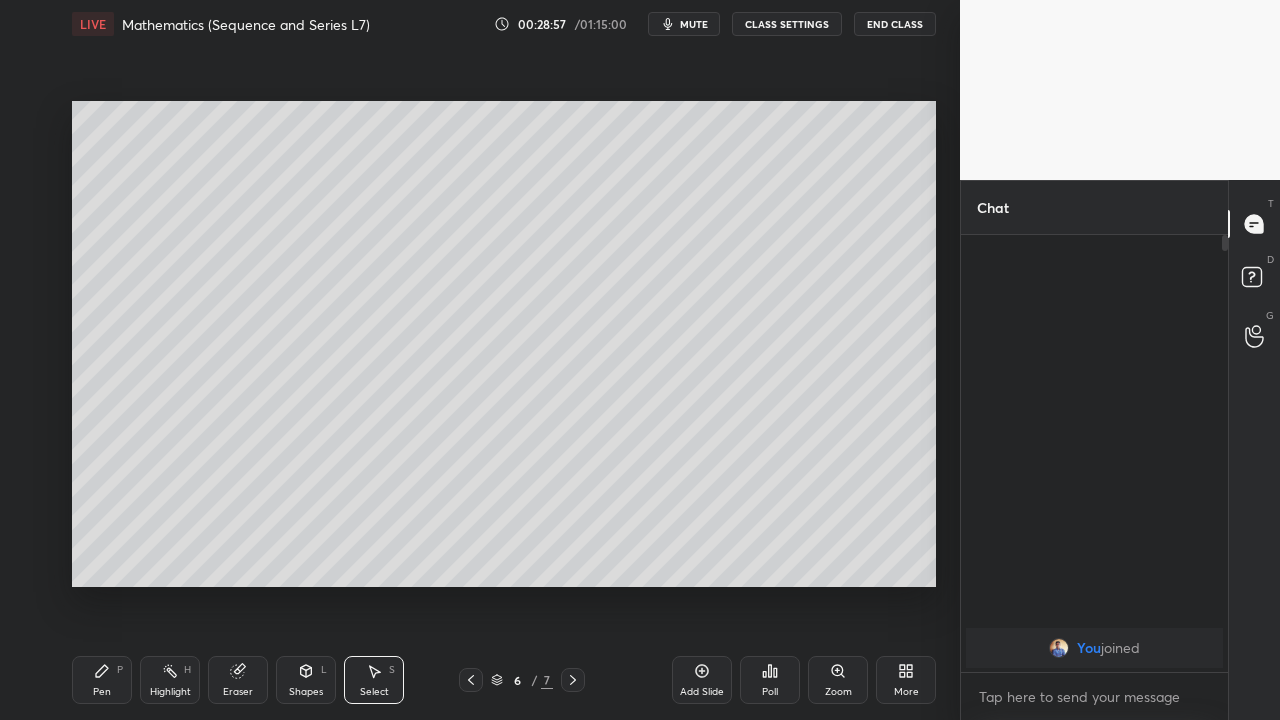 click on "Pen P" at bounding box center [102, 680] 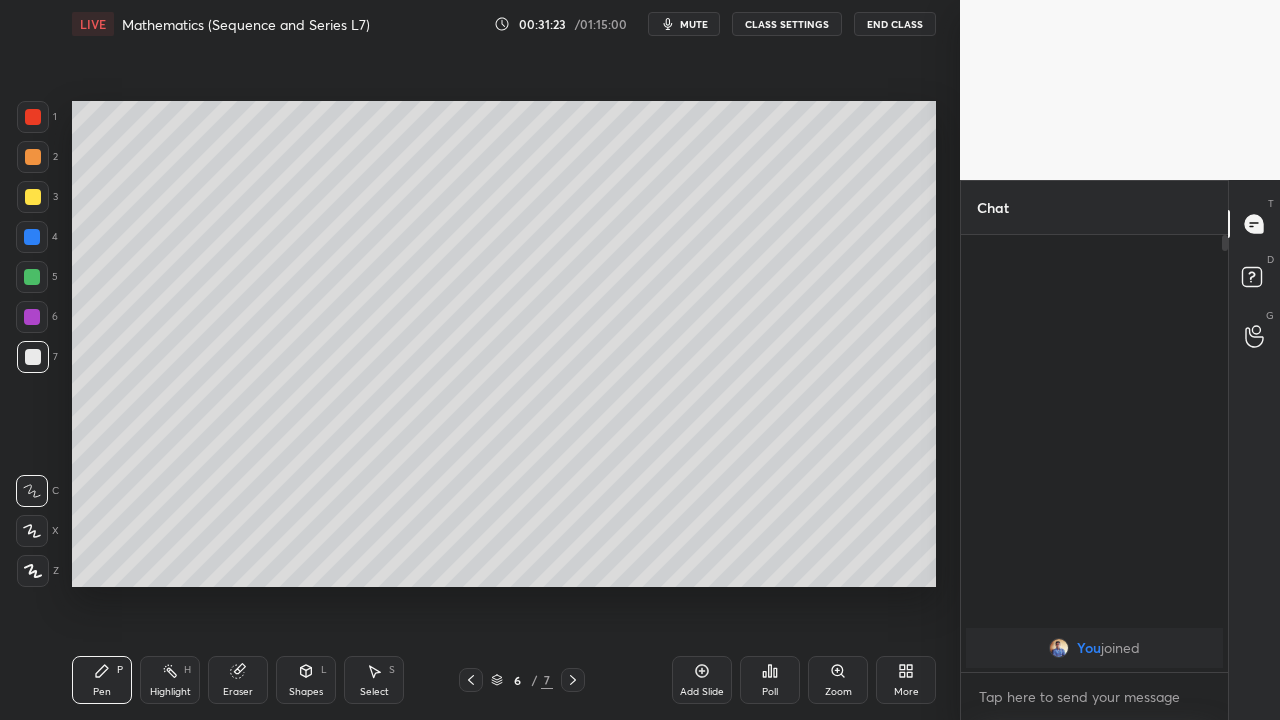 click on "Add Slide" at bounding box center [702, 680] 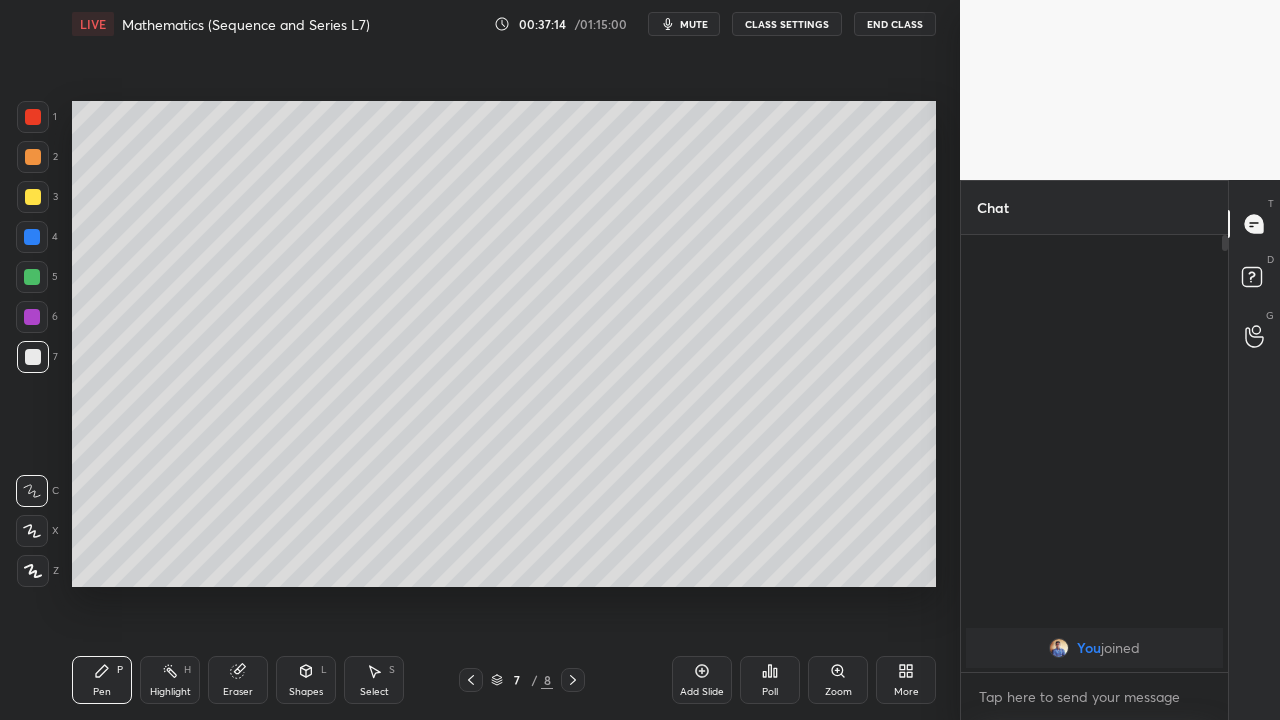 click 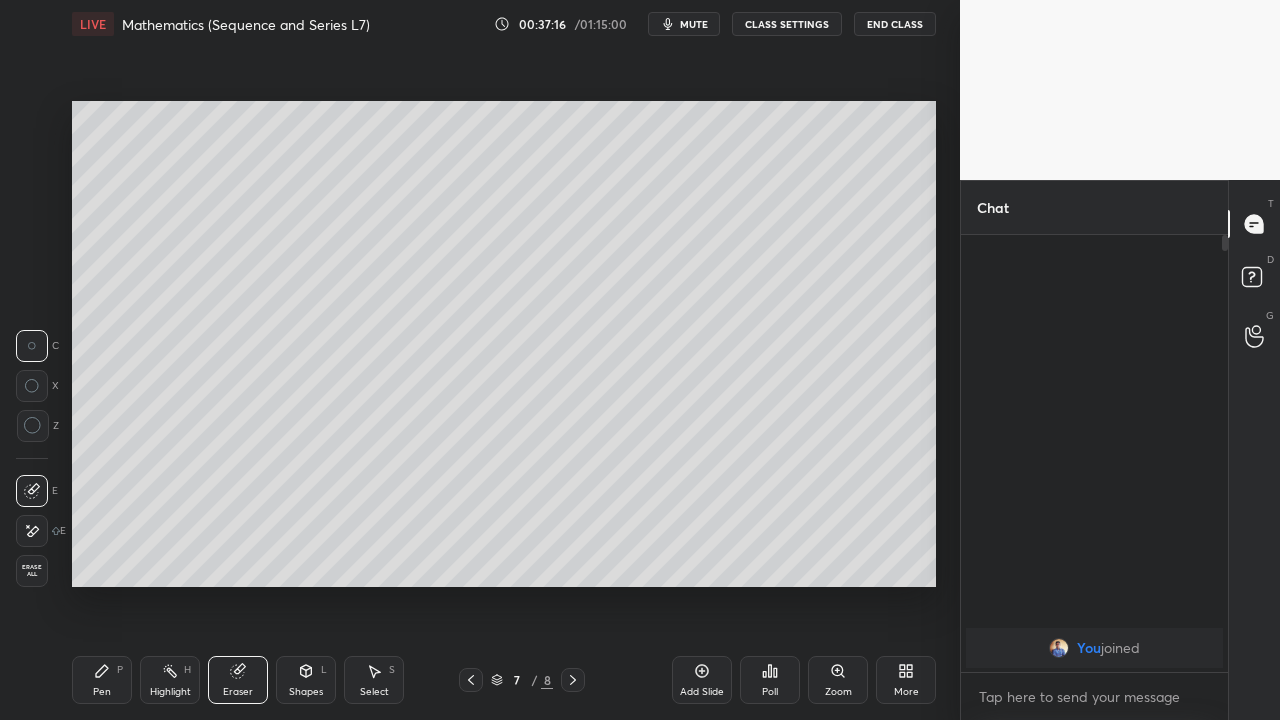 click on "Pen P" at bounding box center (102, 680) 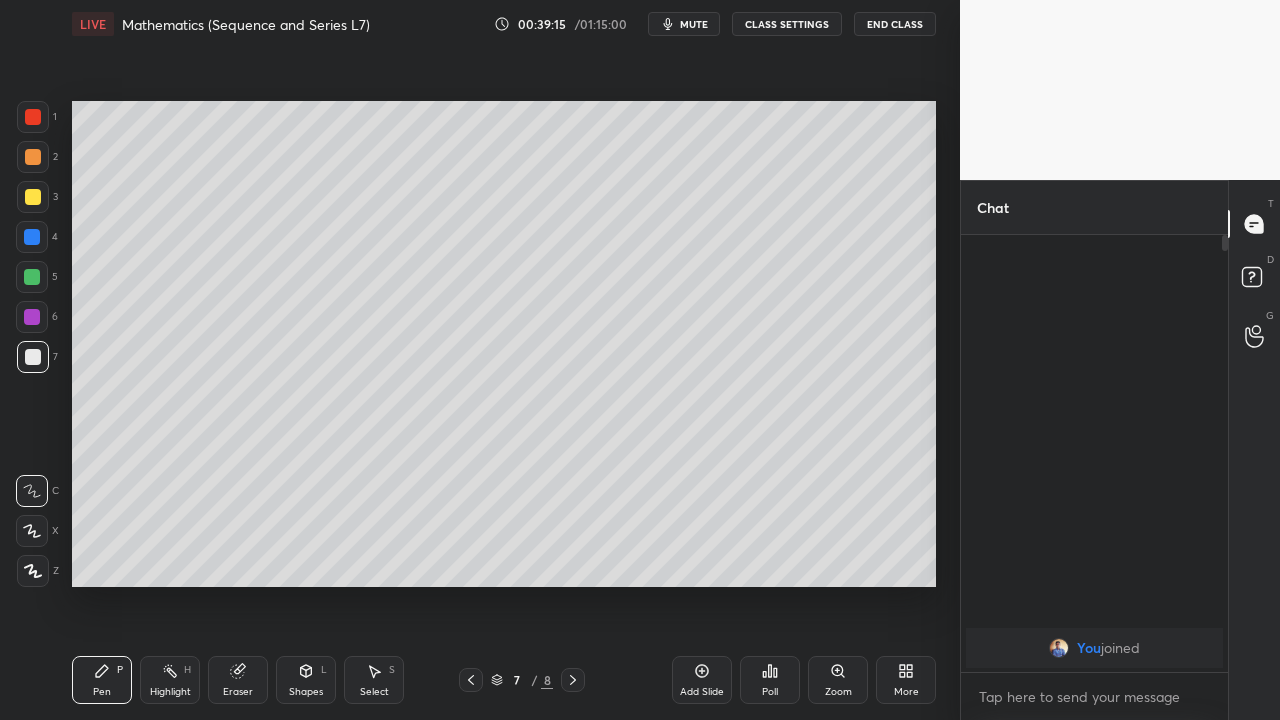 click 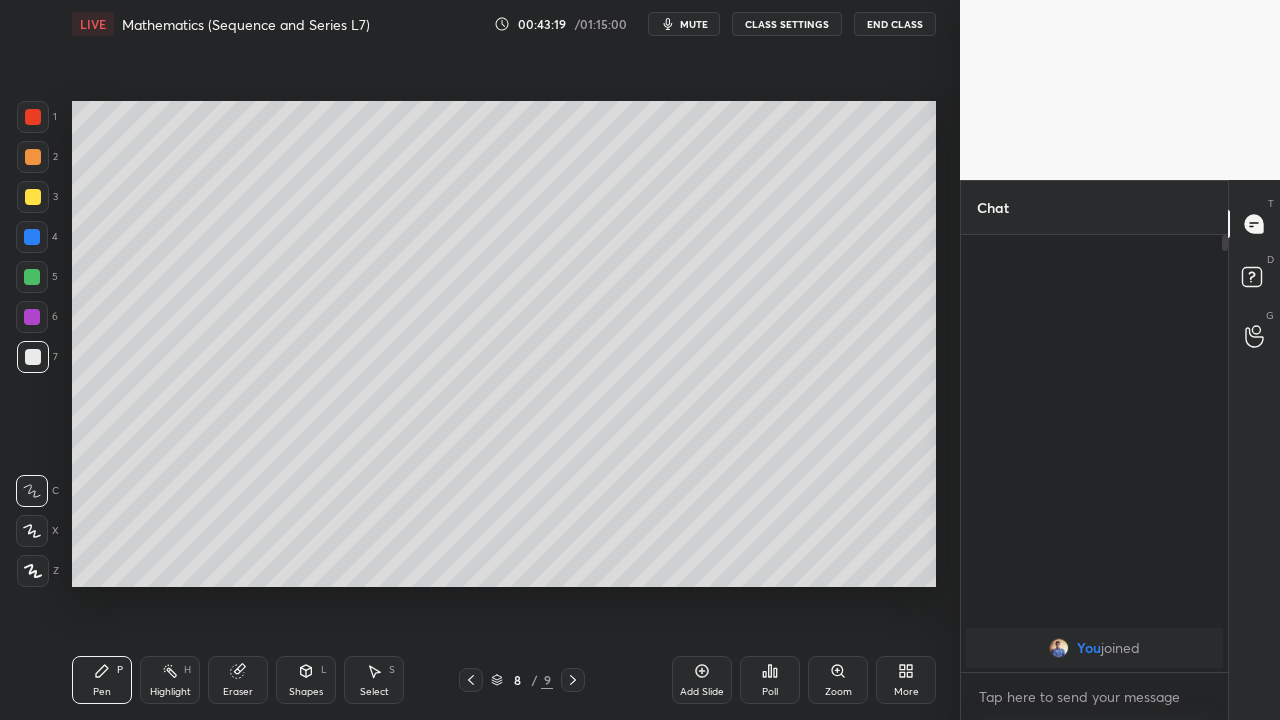 click at bounding box center [33, 197] 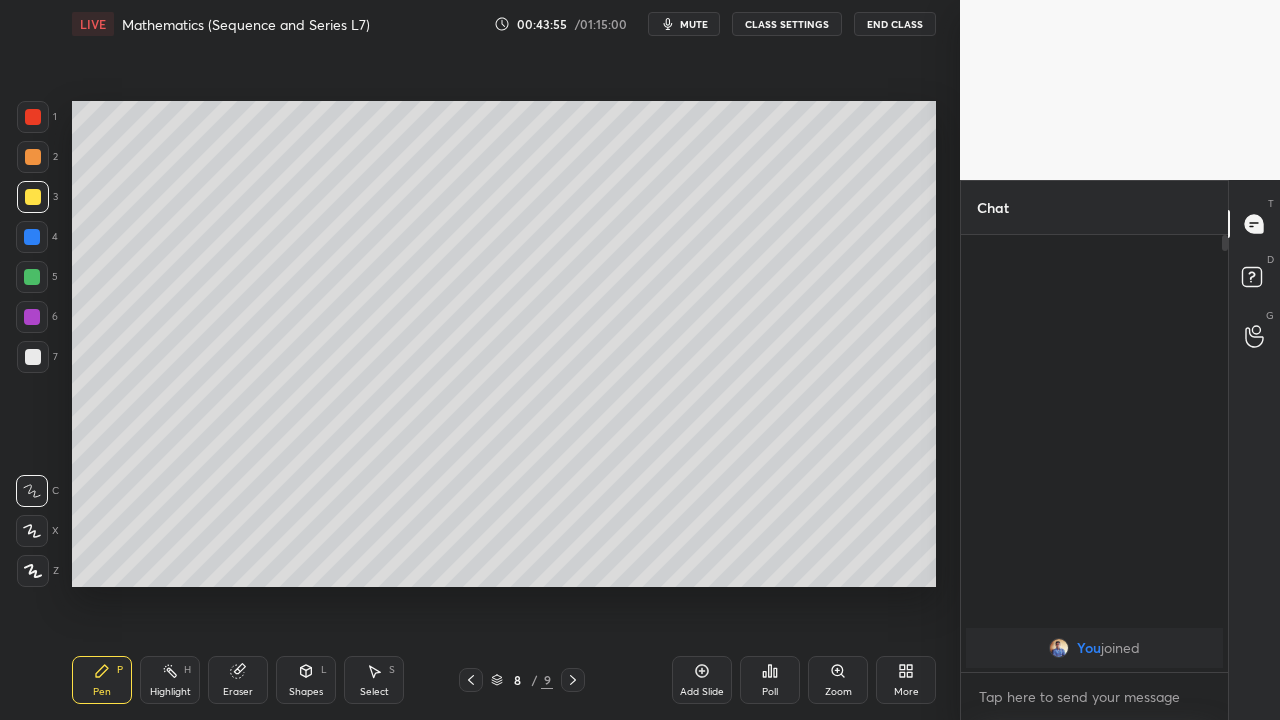 click on "Eraser" at bounding box center [238, 680] 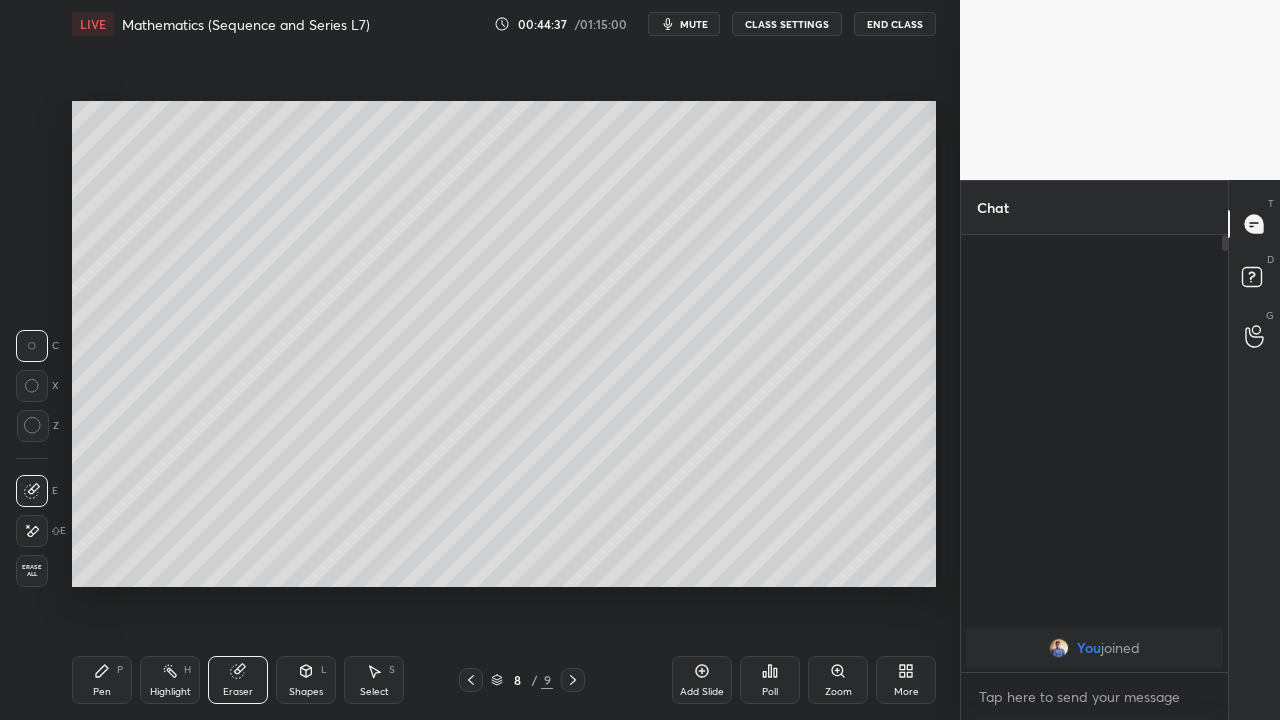 click 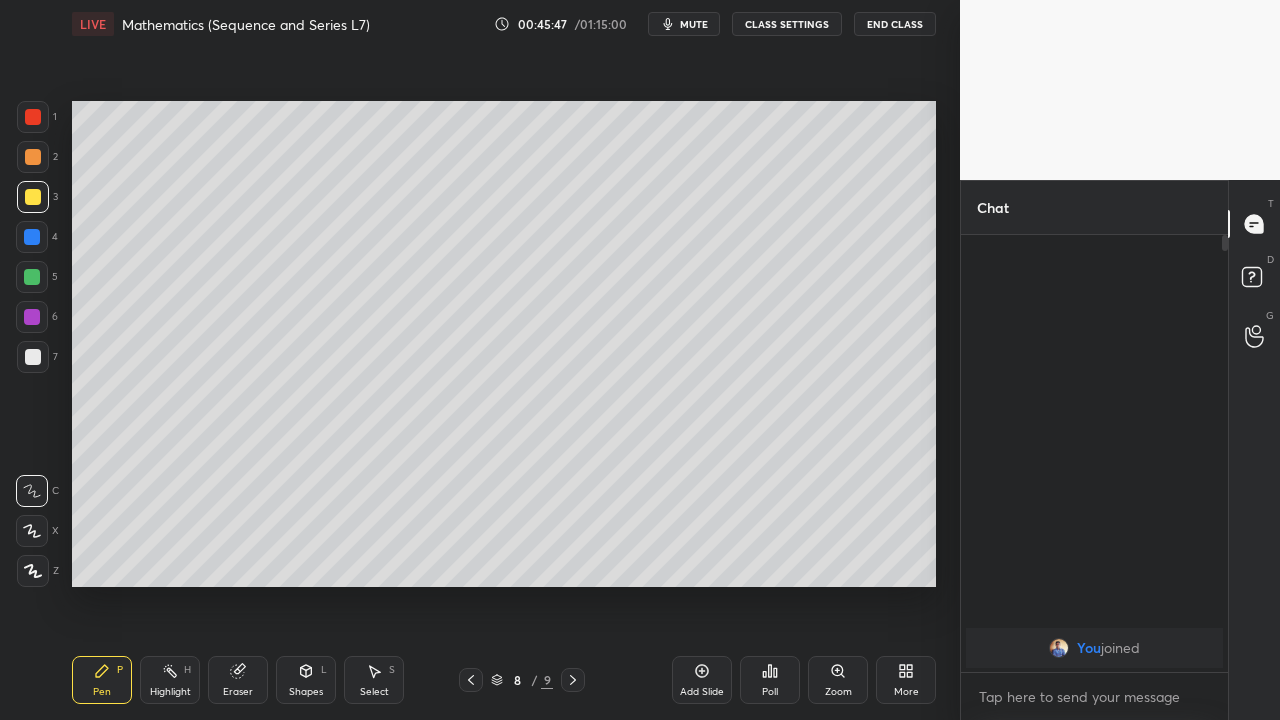 click on "Eraser" at bounding box center (238, 680) 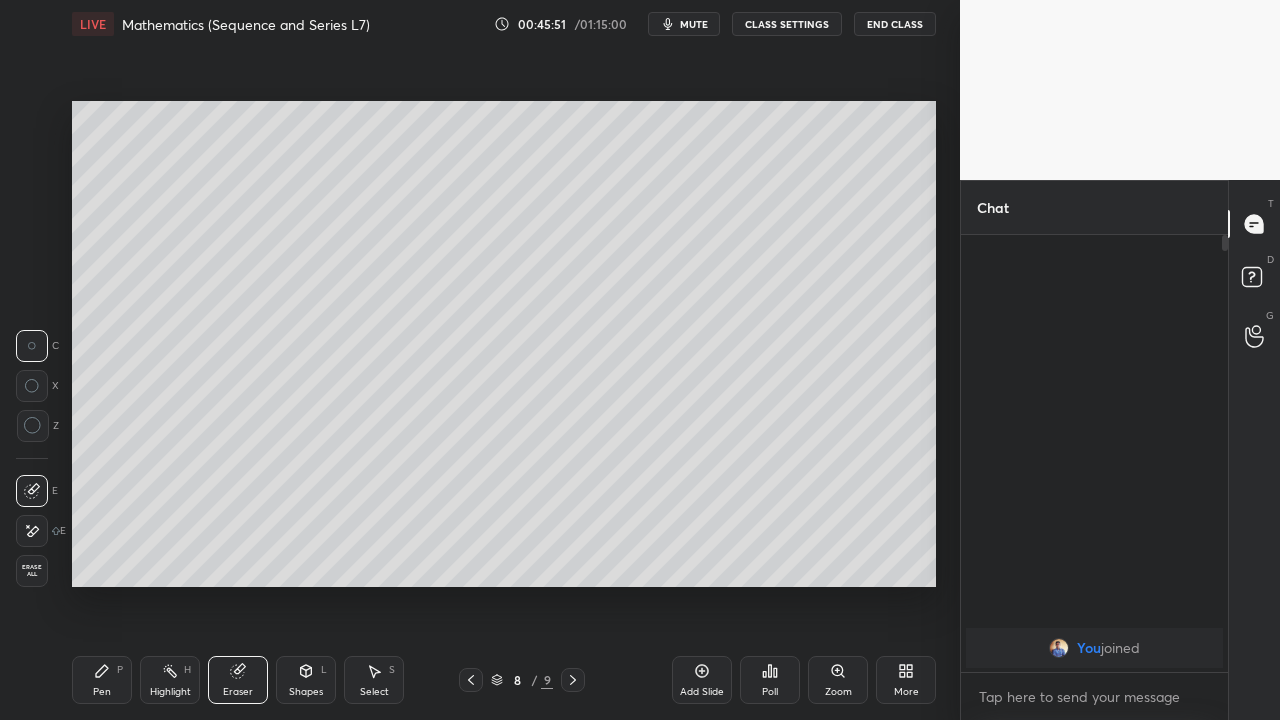 click on "Select S" at bounding box center [374, 680] 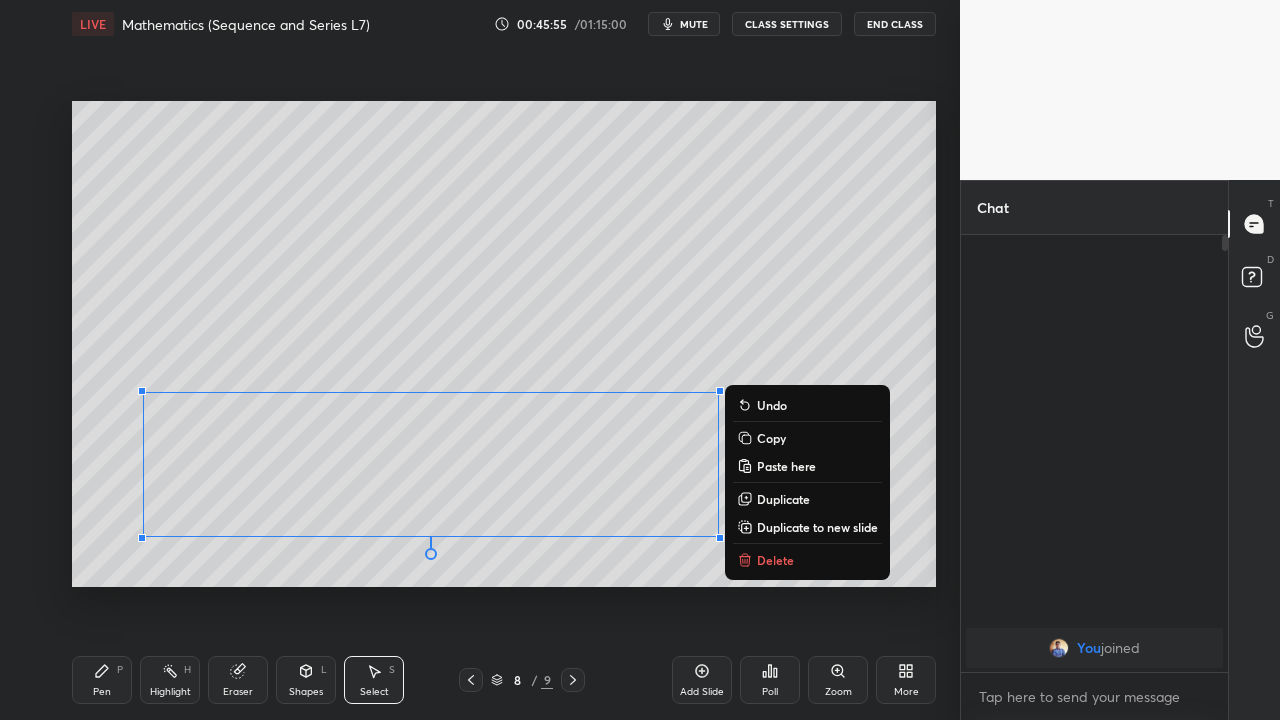 click 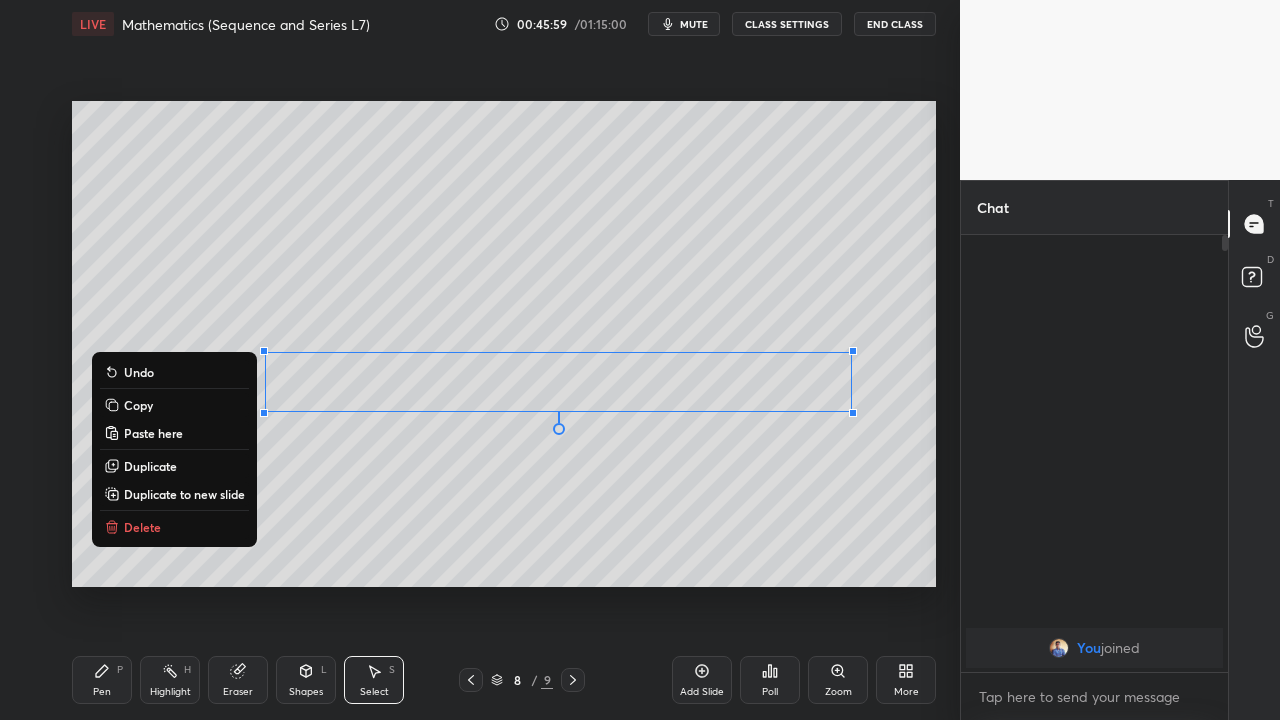 click on "Delete" at bounding box center (174, 527) 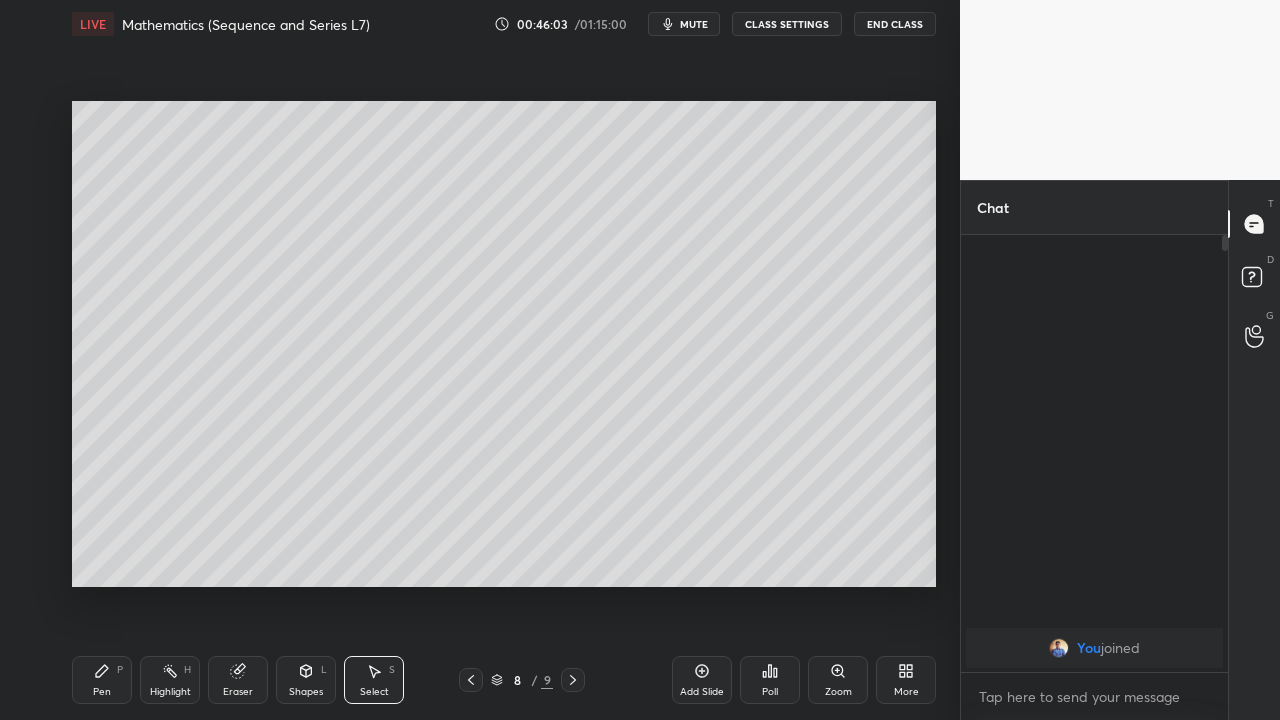 click on "Pen" at bounding box center (102, 692) 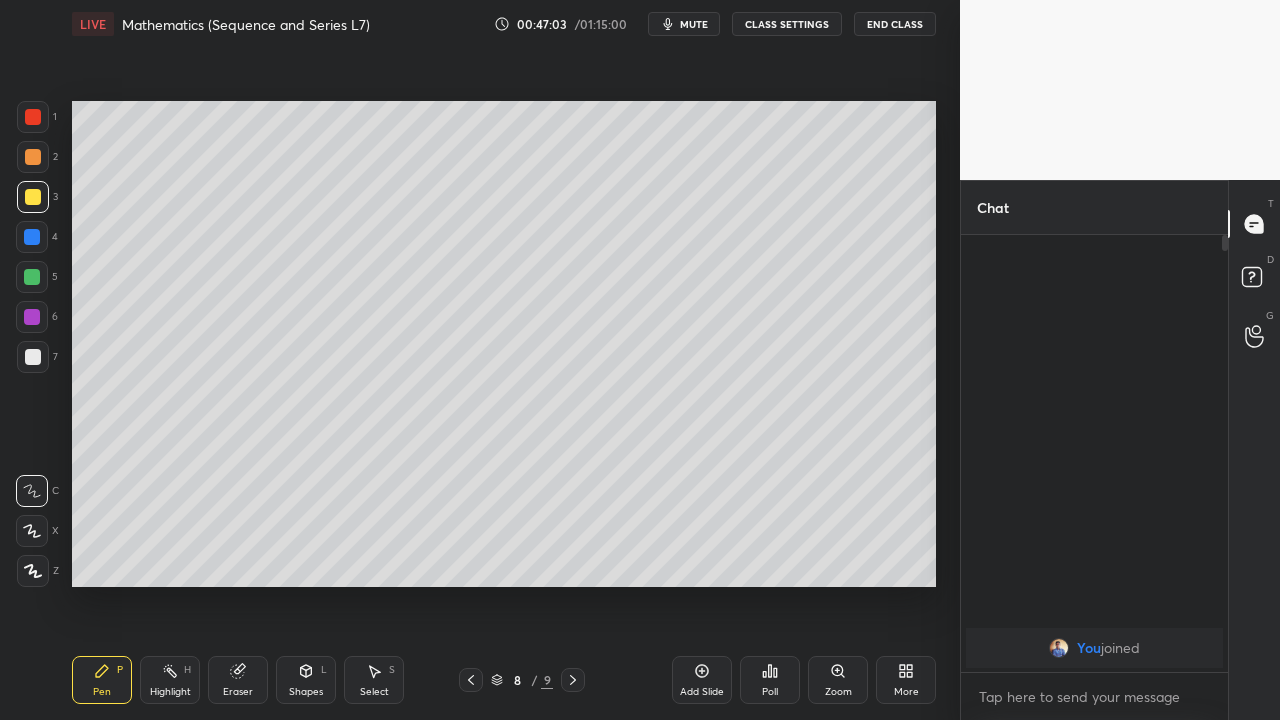 click on "Eraser" at bounding box center (238, 680) 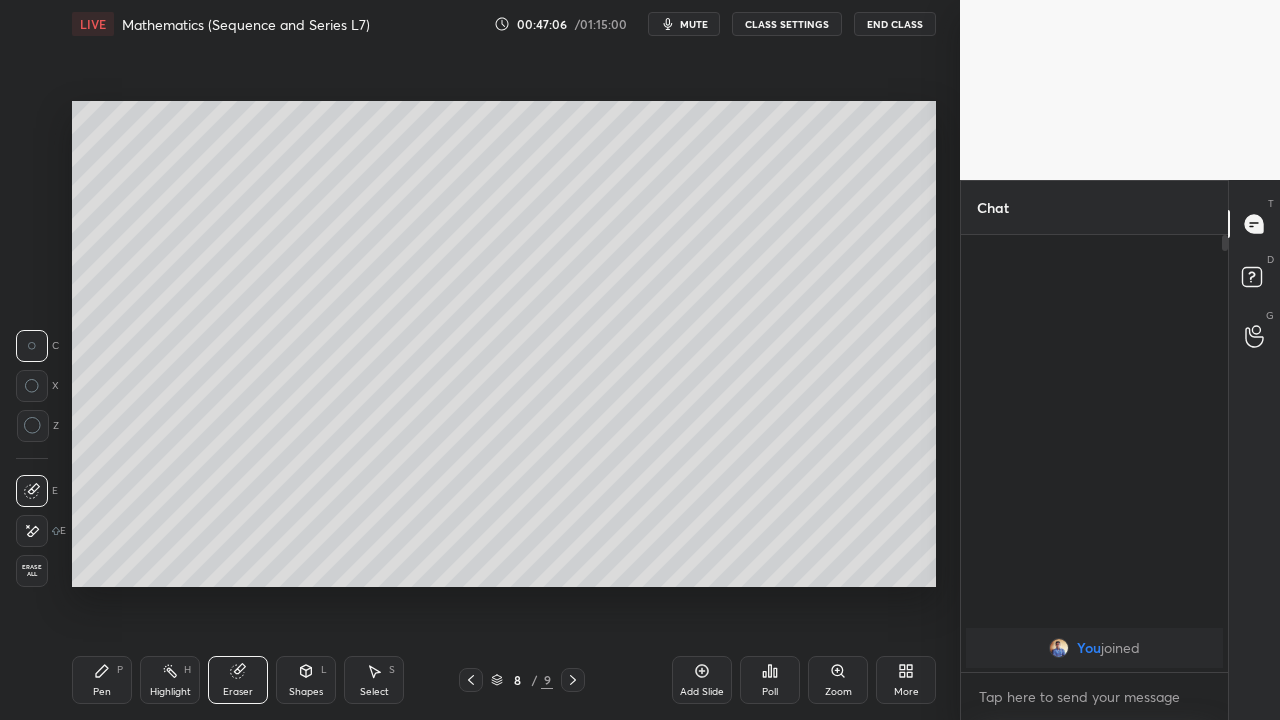 click 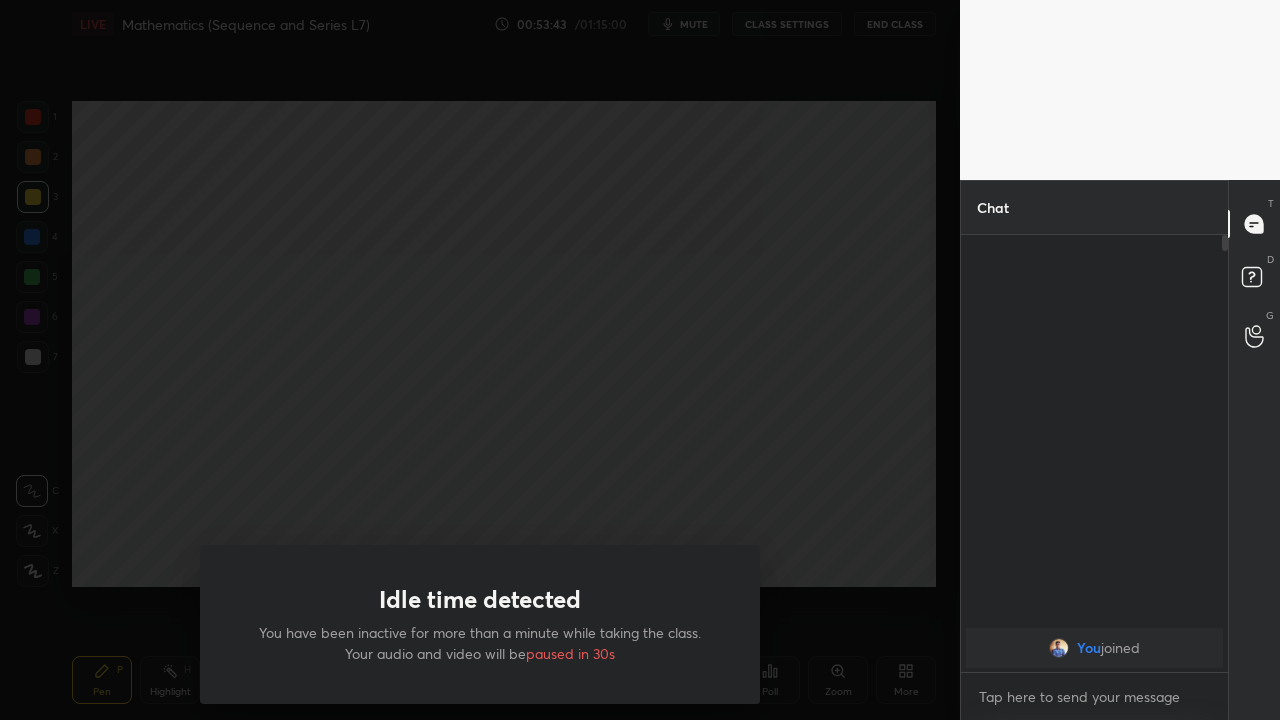 click on "Idle time detected You have been inactive for more than a minute while taking the class. Your audio and video will be  paused in 30s" at bounding box center (480, 360) 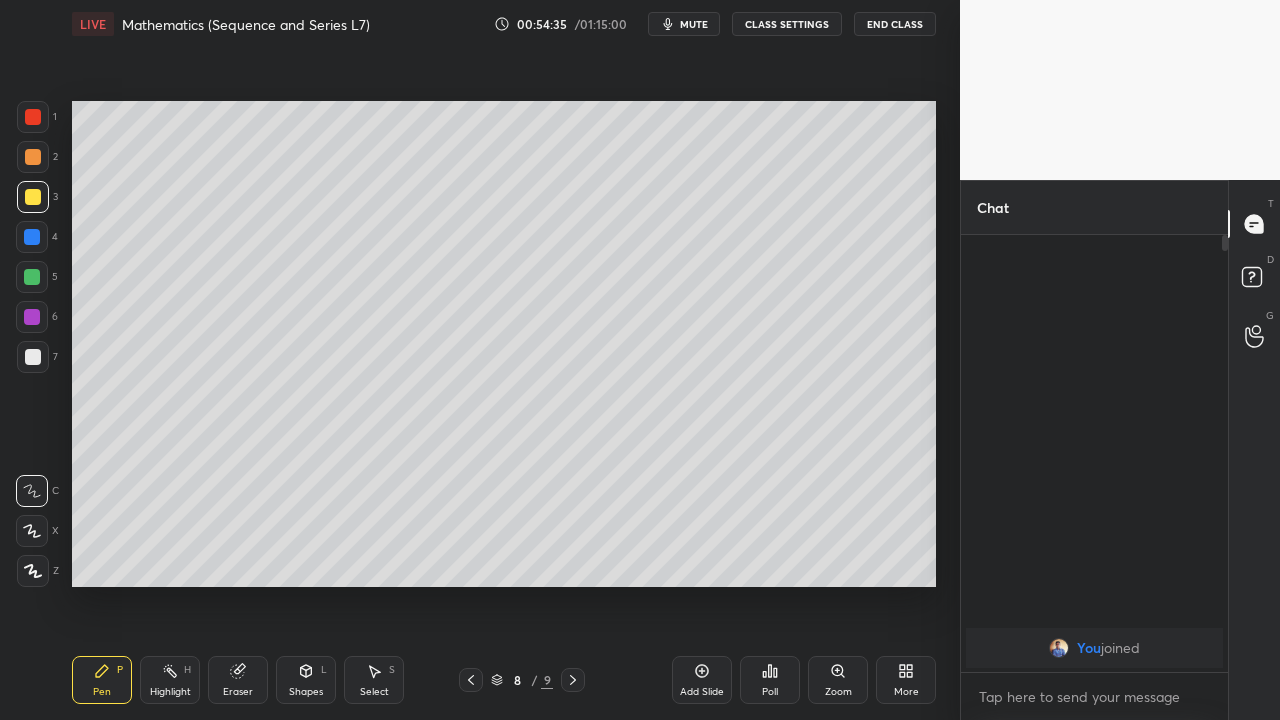 click on "Select S" at bounding box center (374, 680) 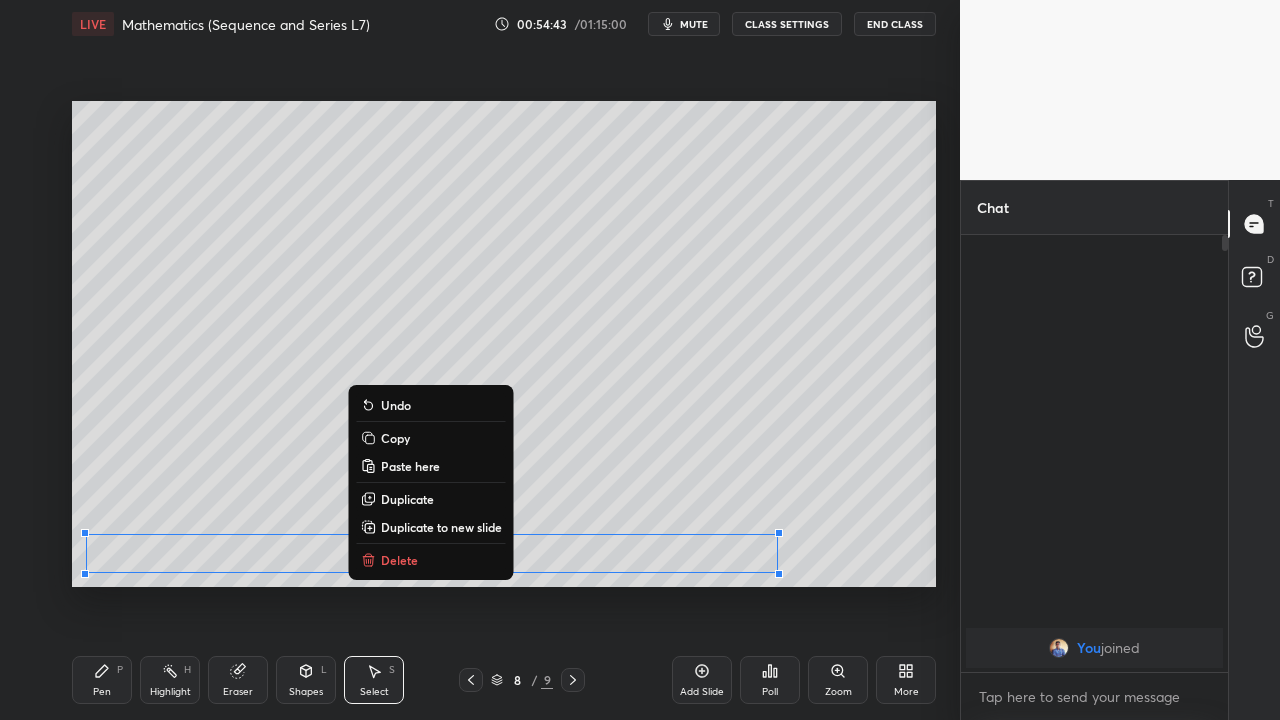 click on "Copy" at bounding box center [395, 438] 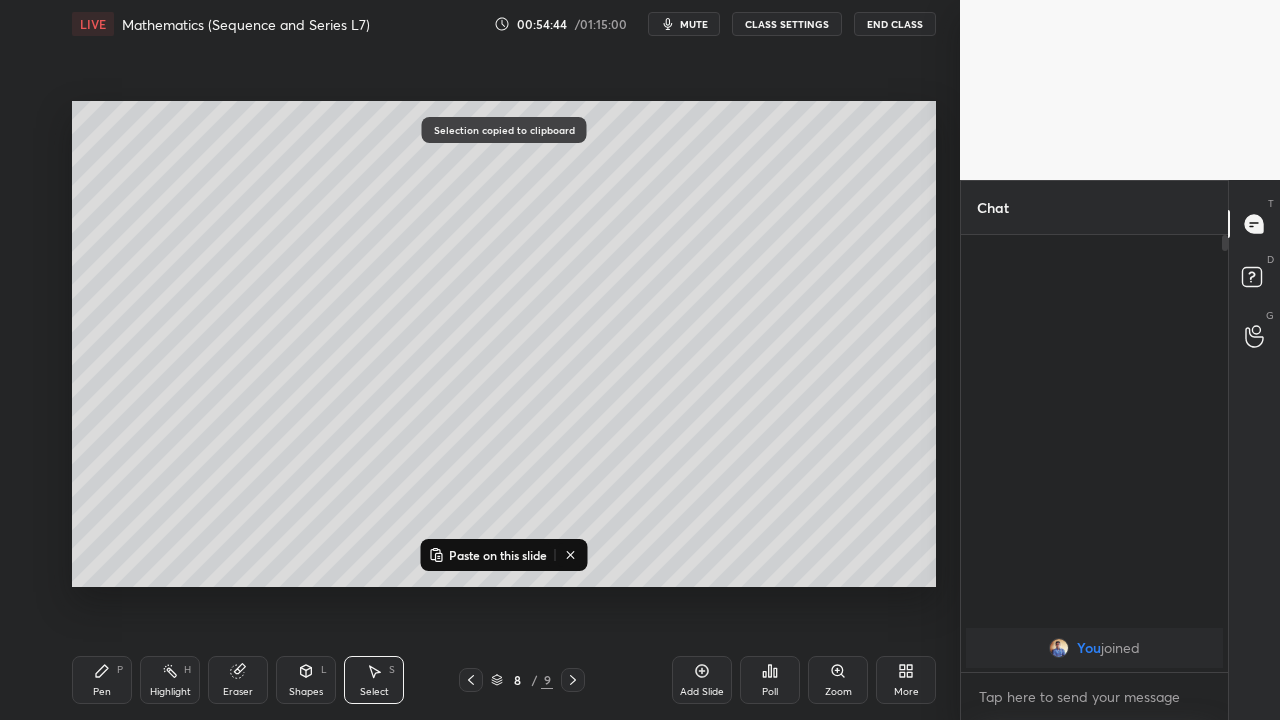 click on "Add Slide" at bounding box center [702, 680] 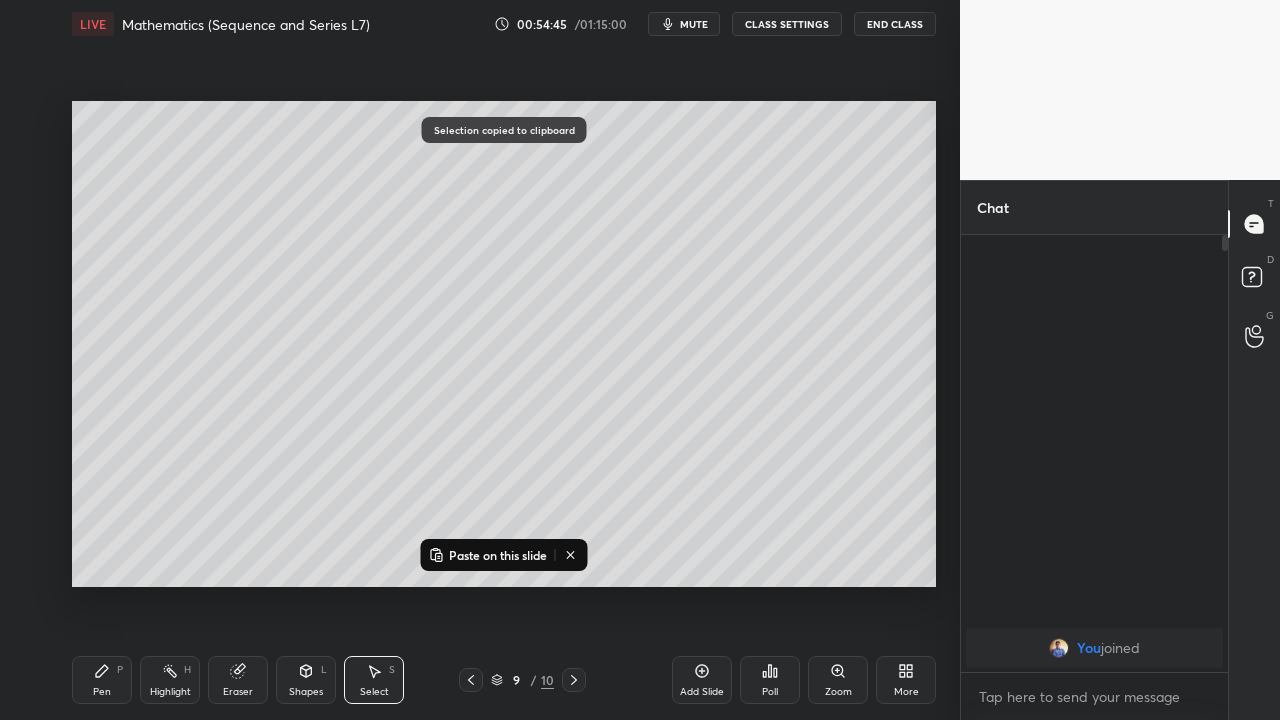 click on "Paste on this slide" at bounding box center (498, 555) 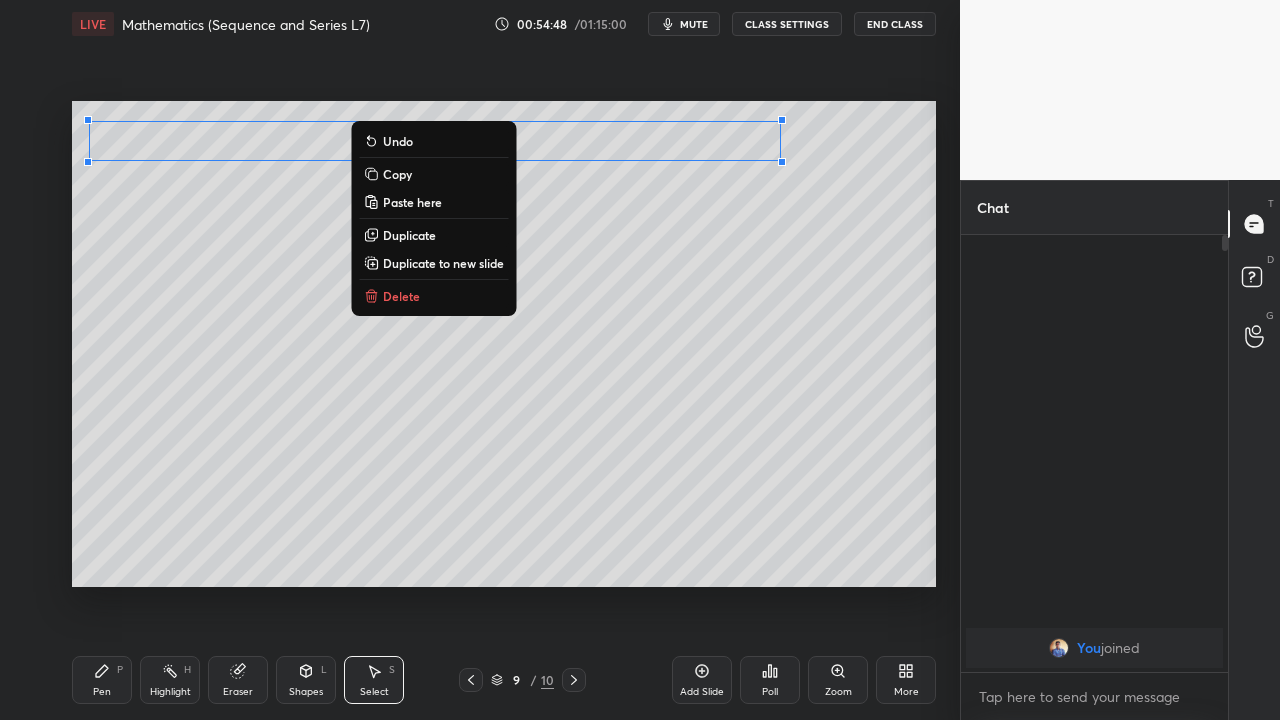 click on "0 ° Undo Copy Paste here Duplicate Duplicate to new slide Delete" at bounding box center (504, 344) 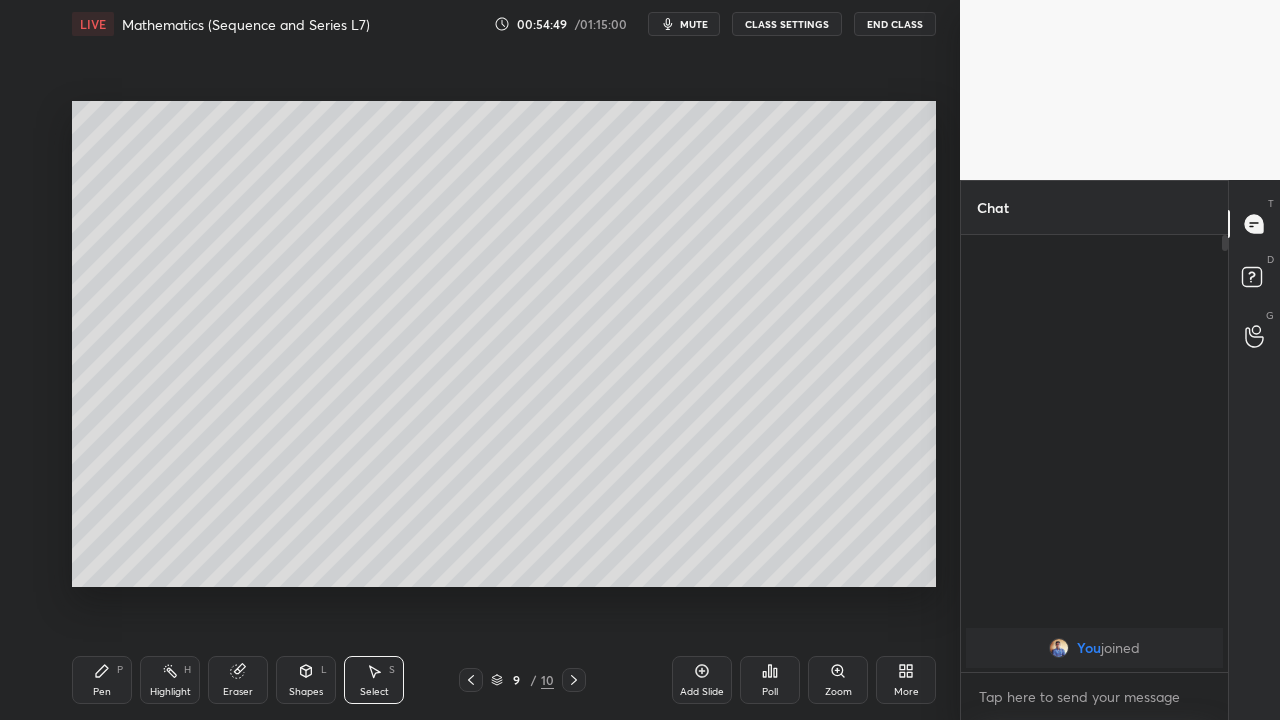 click on "Pen P" at bounding box center (102, 680) 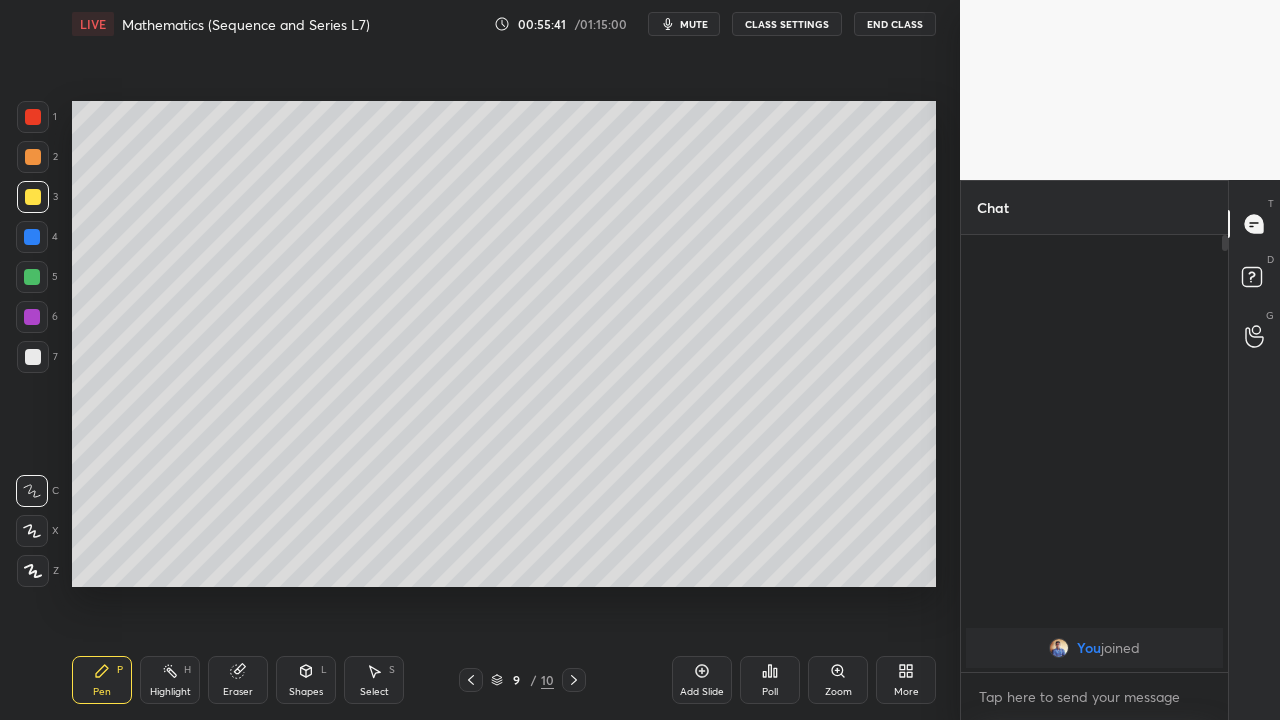 click at bounding box center (33, 157) 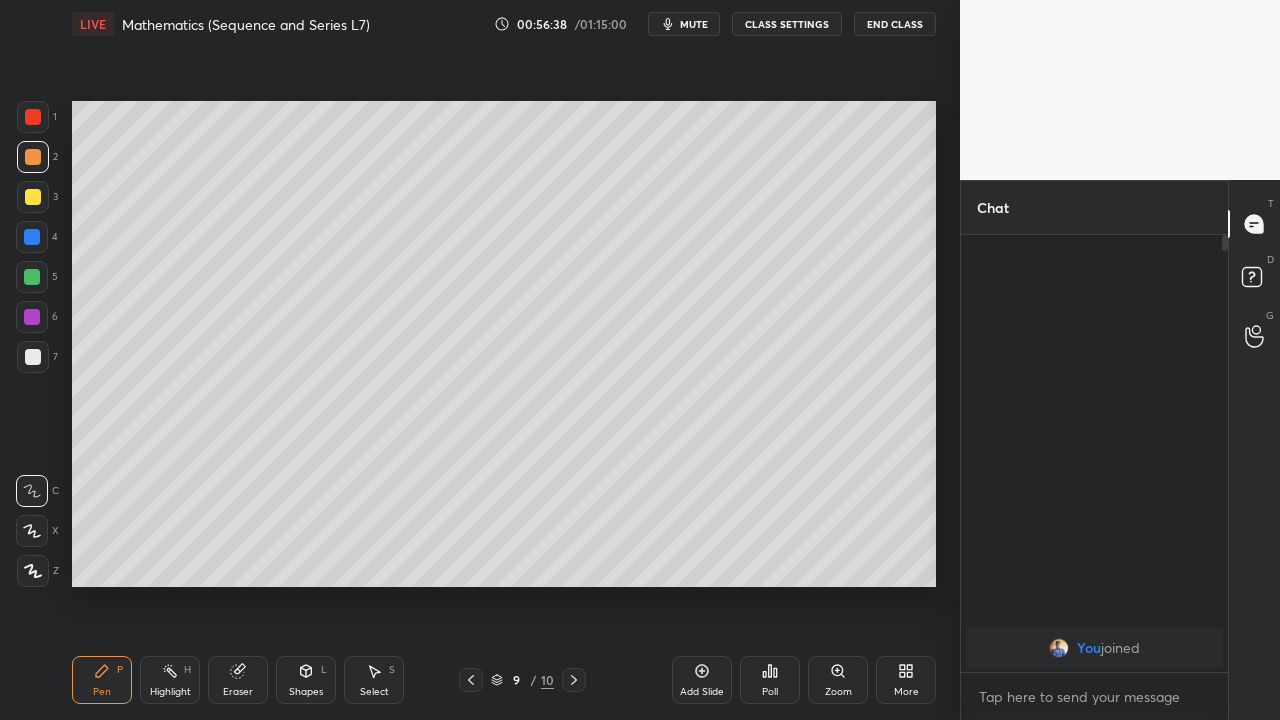 click 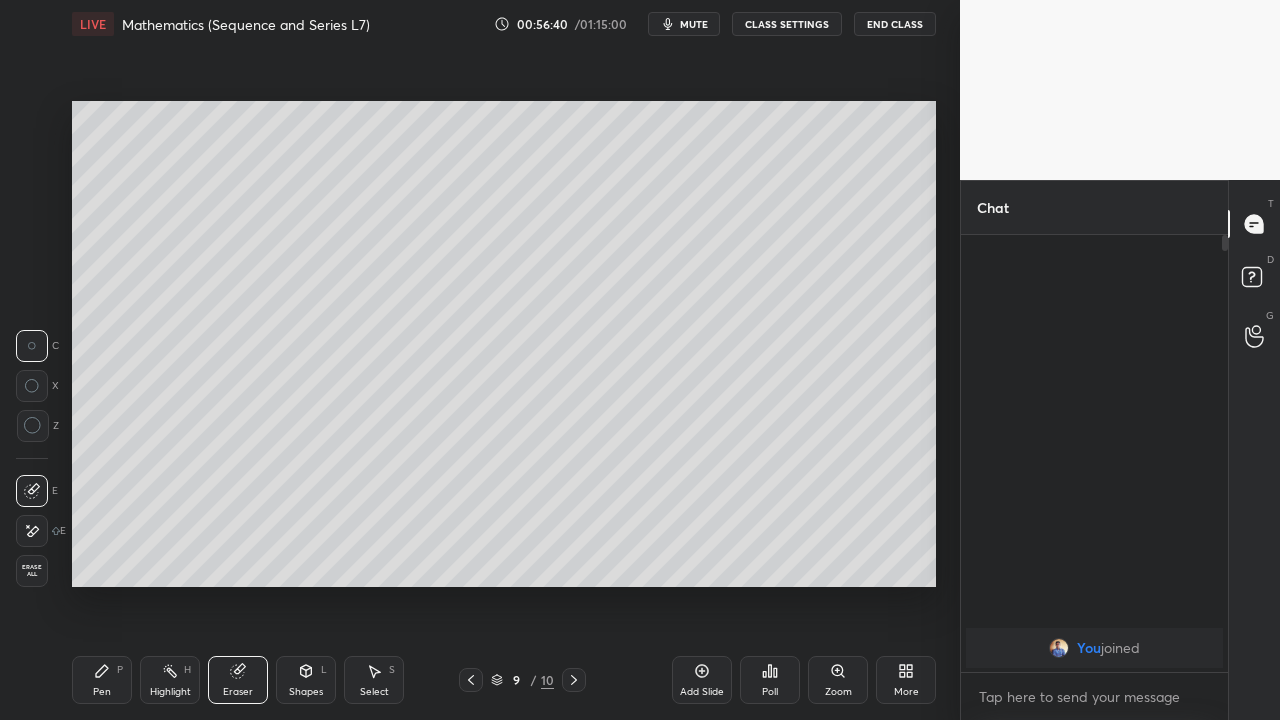 click on "Pen P" at bounding box center [102, 680] 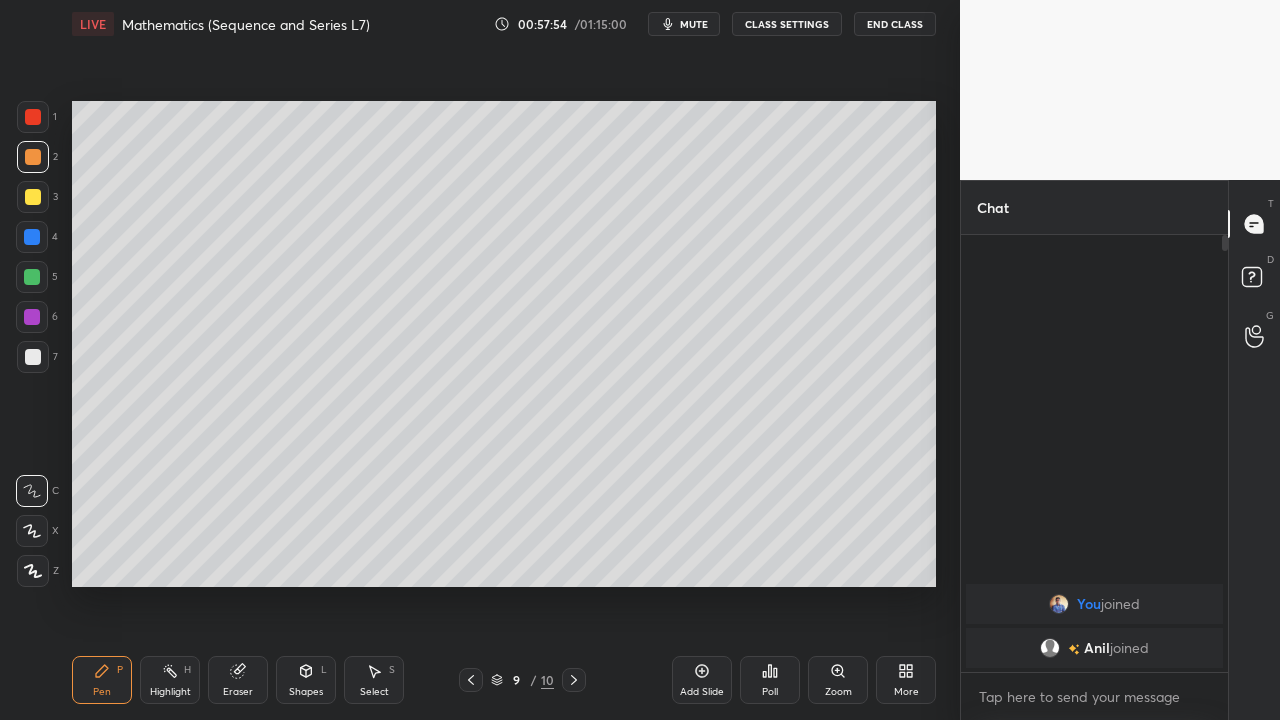 click 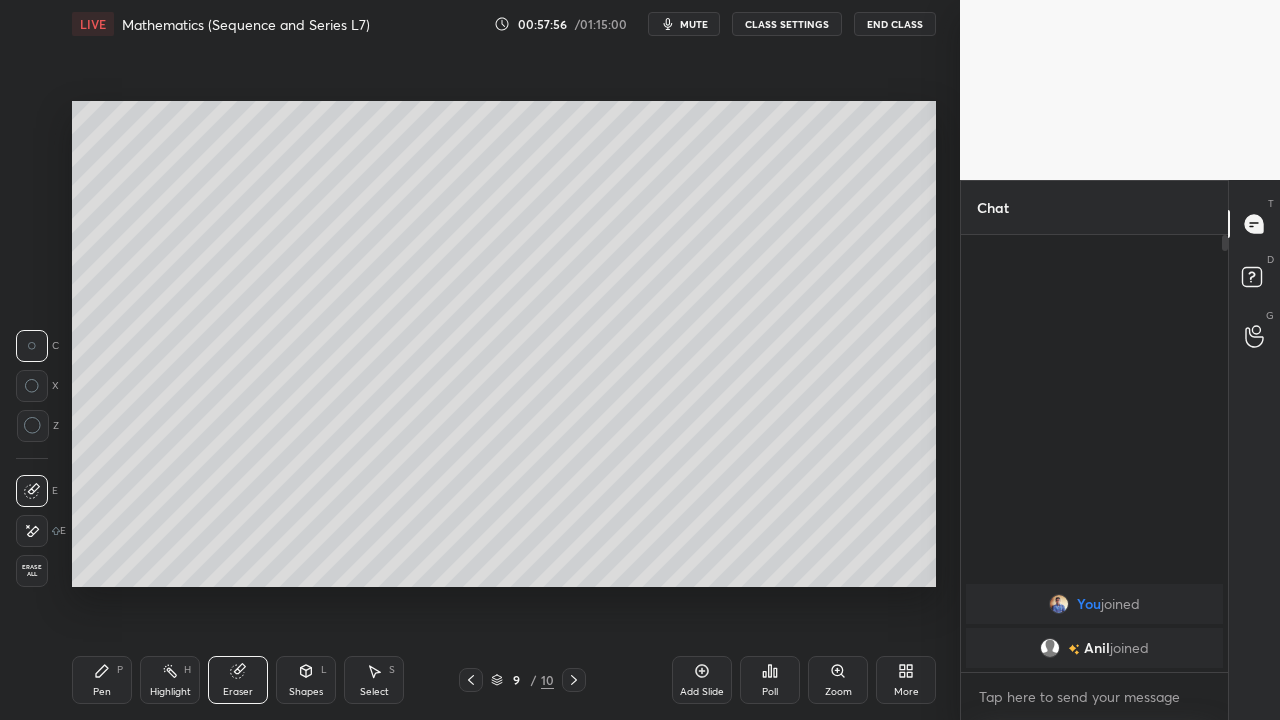 click on "Pen P" at bounding box center (102, 680) 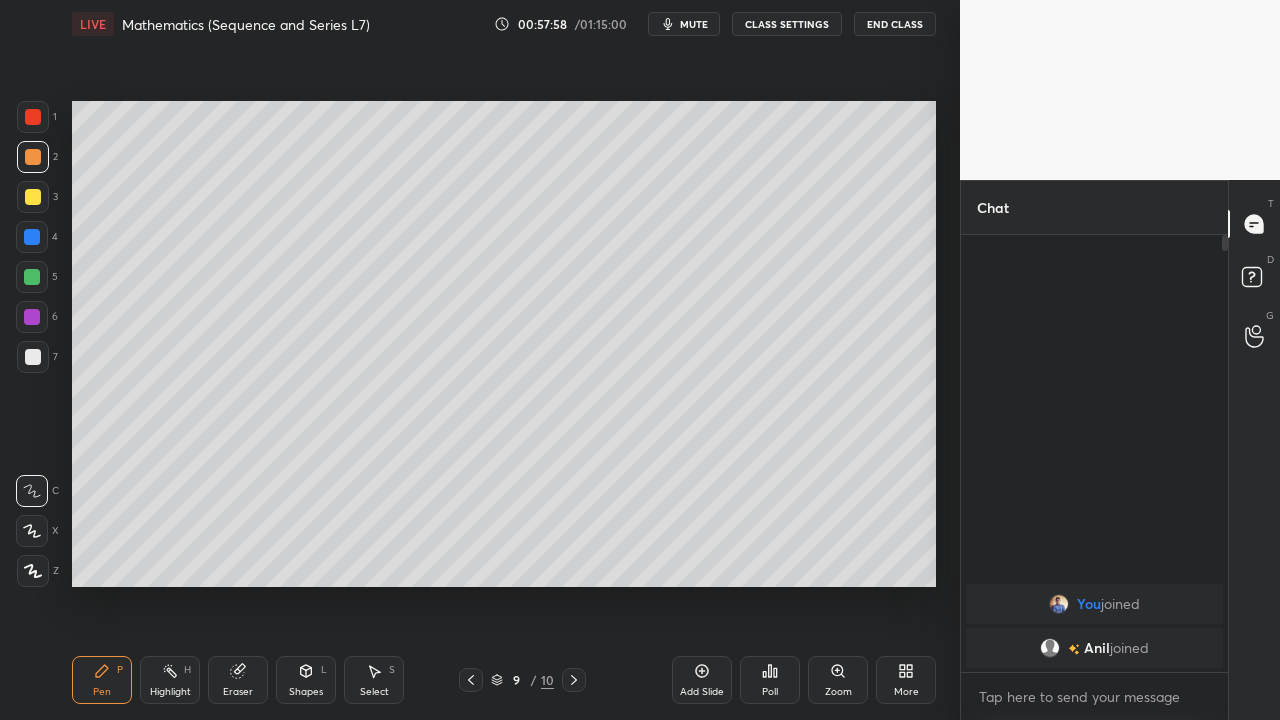 click 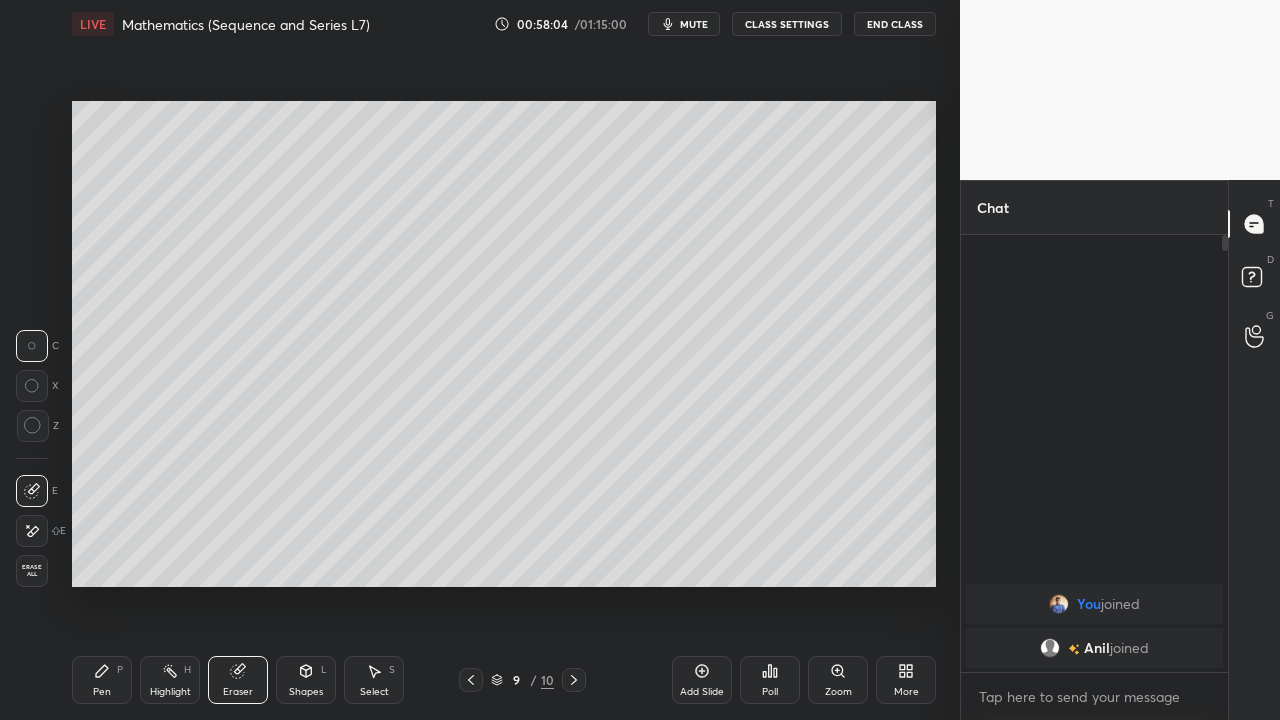 click 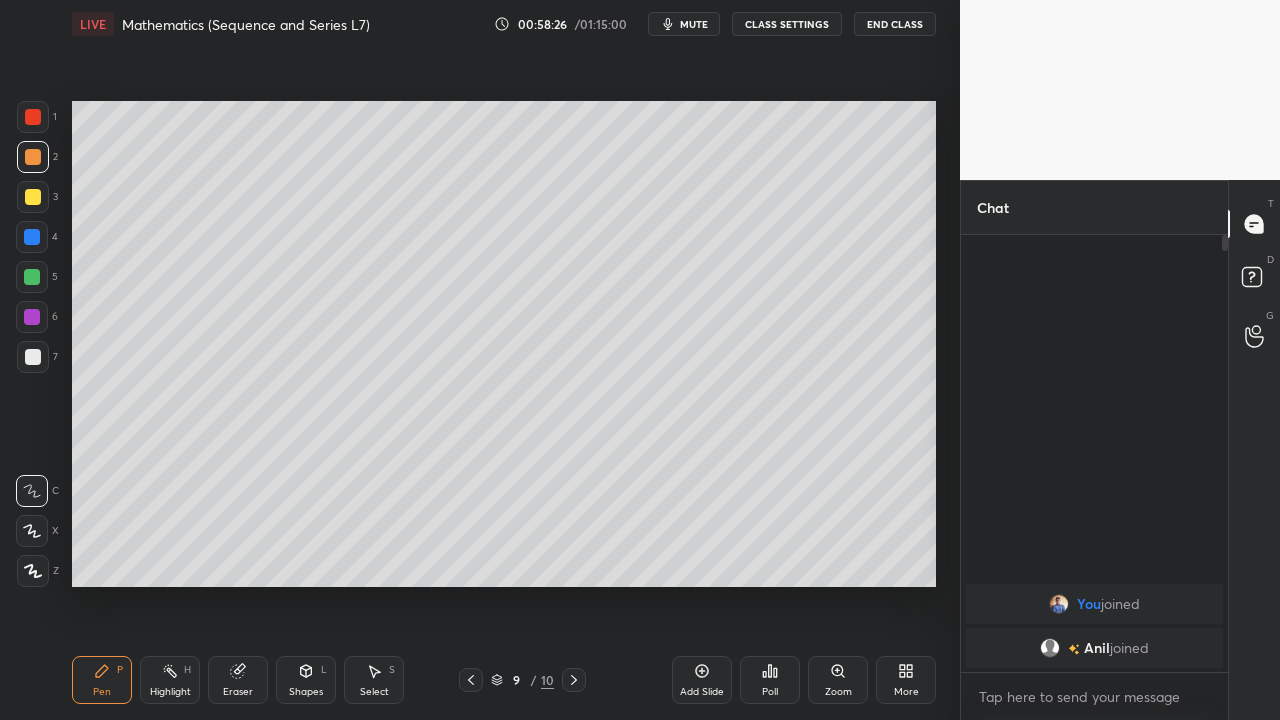 click 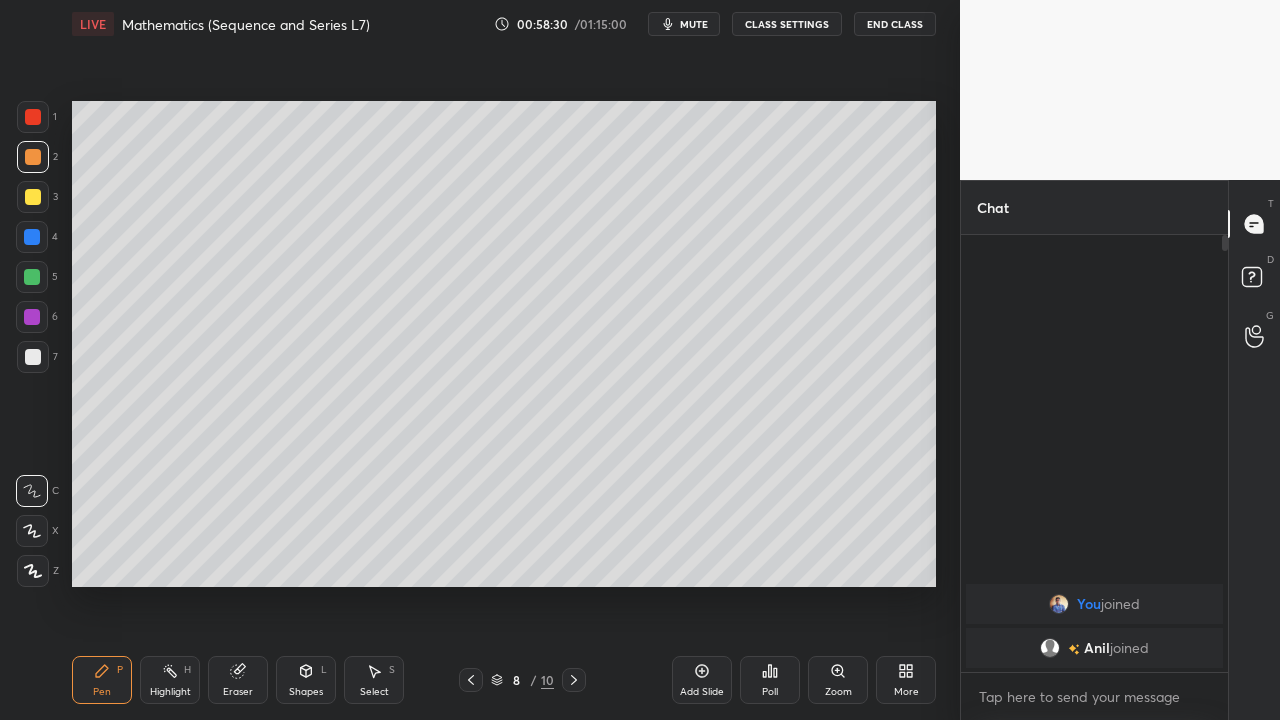 click 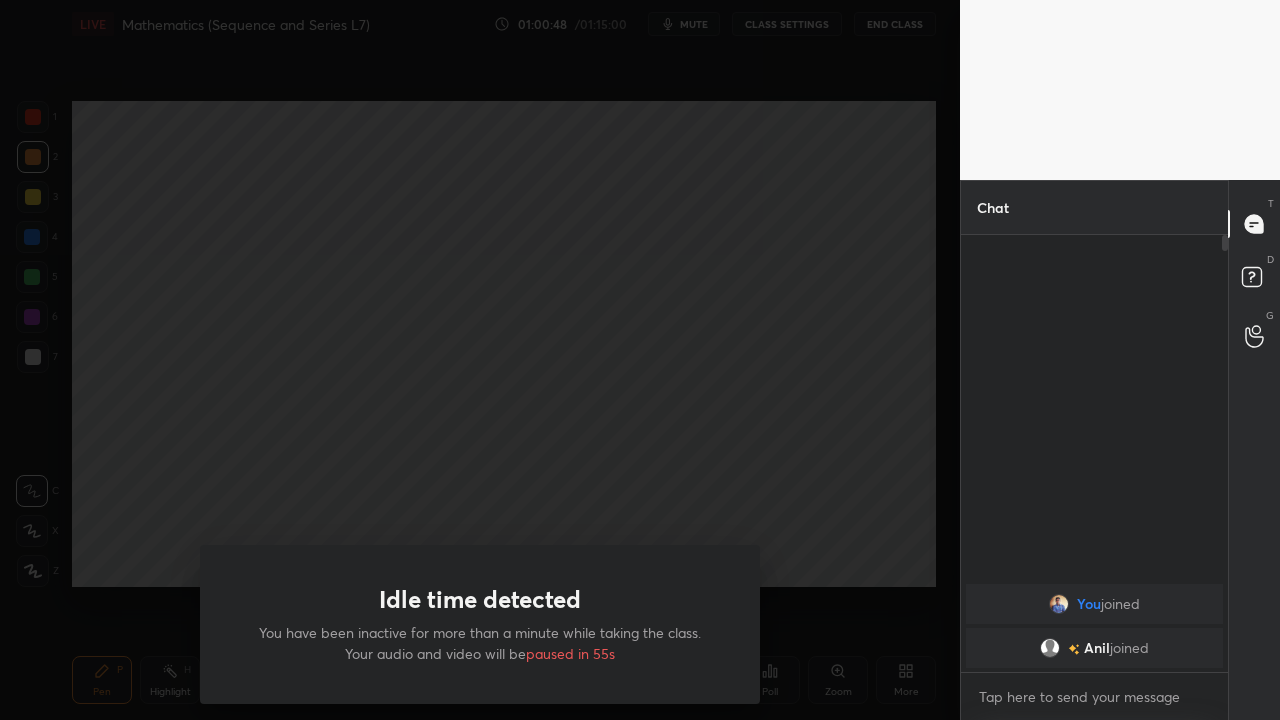click on "Idle time detected You have been inactive for more than a minute while taking the class. Your audio and video will be  paused in 55s" at bounding box center [480, 360] 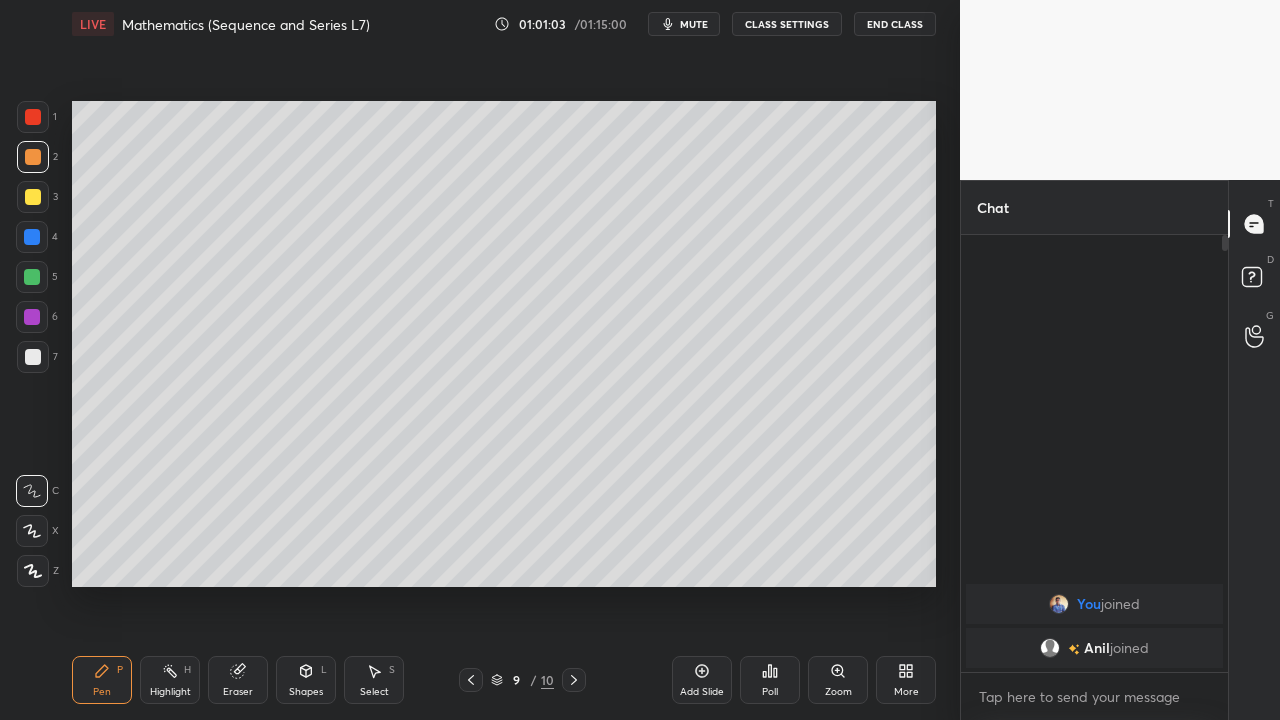 click on "End Class" at bounding box center [895, 24] 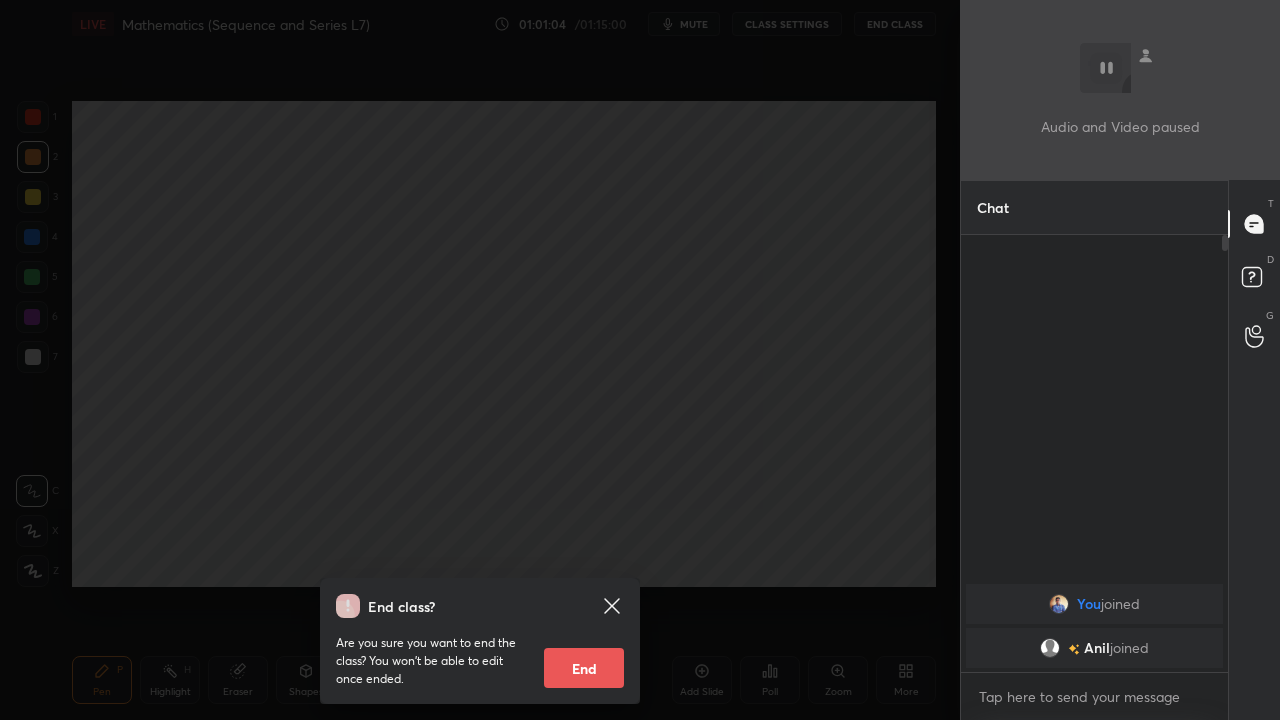 click on "End" at bounding box center [584, 668] 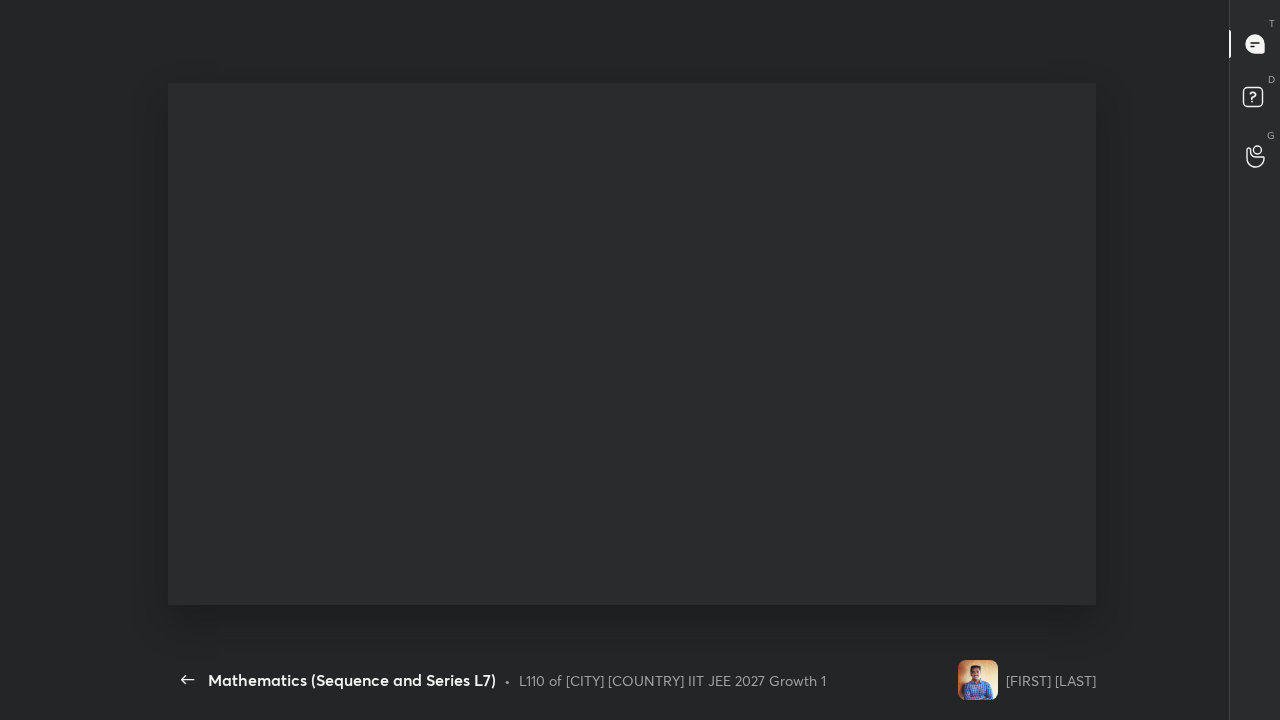 scroll, scrollTop: 99408, scrollLeft: 99038, axis: both 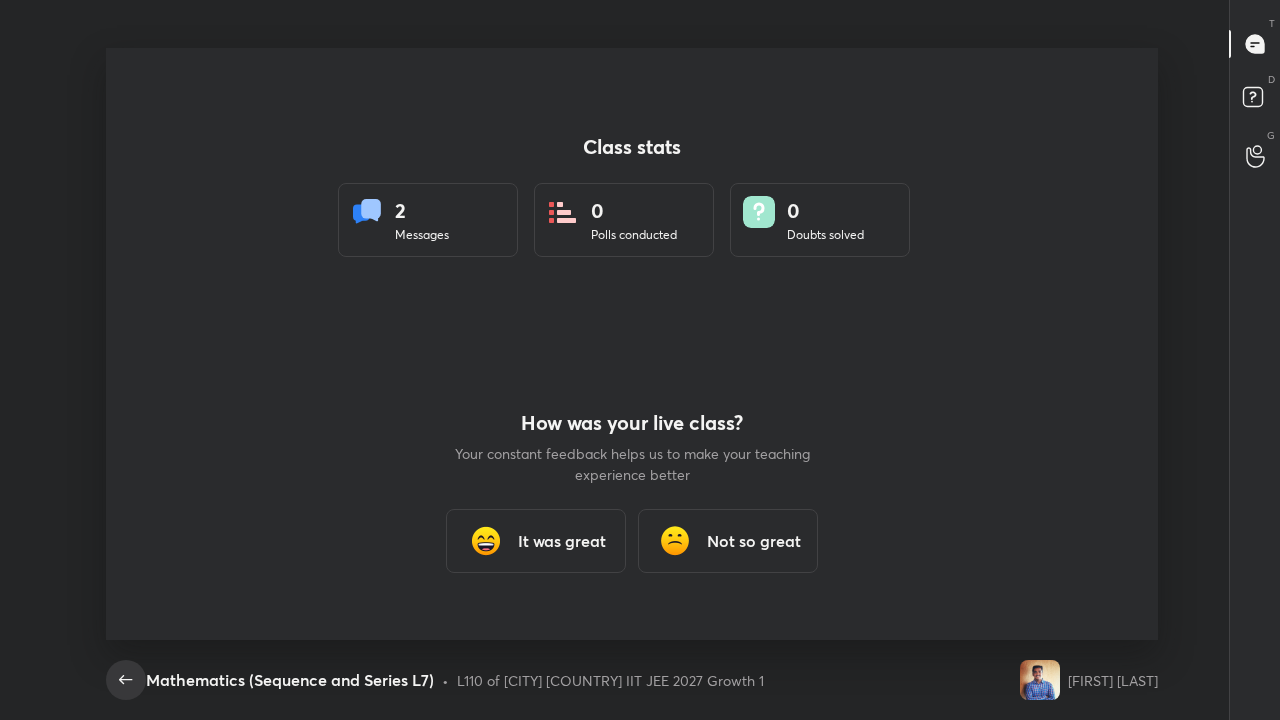 click 